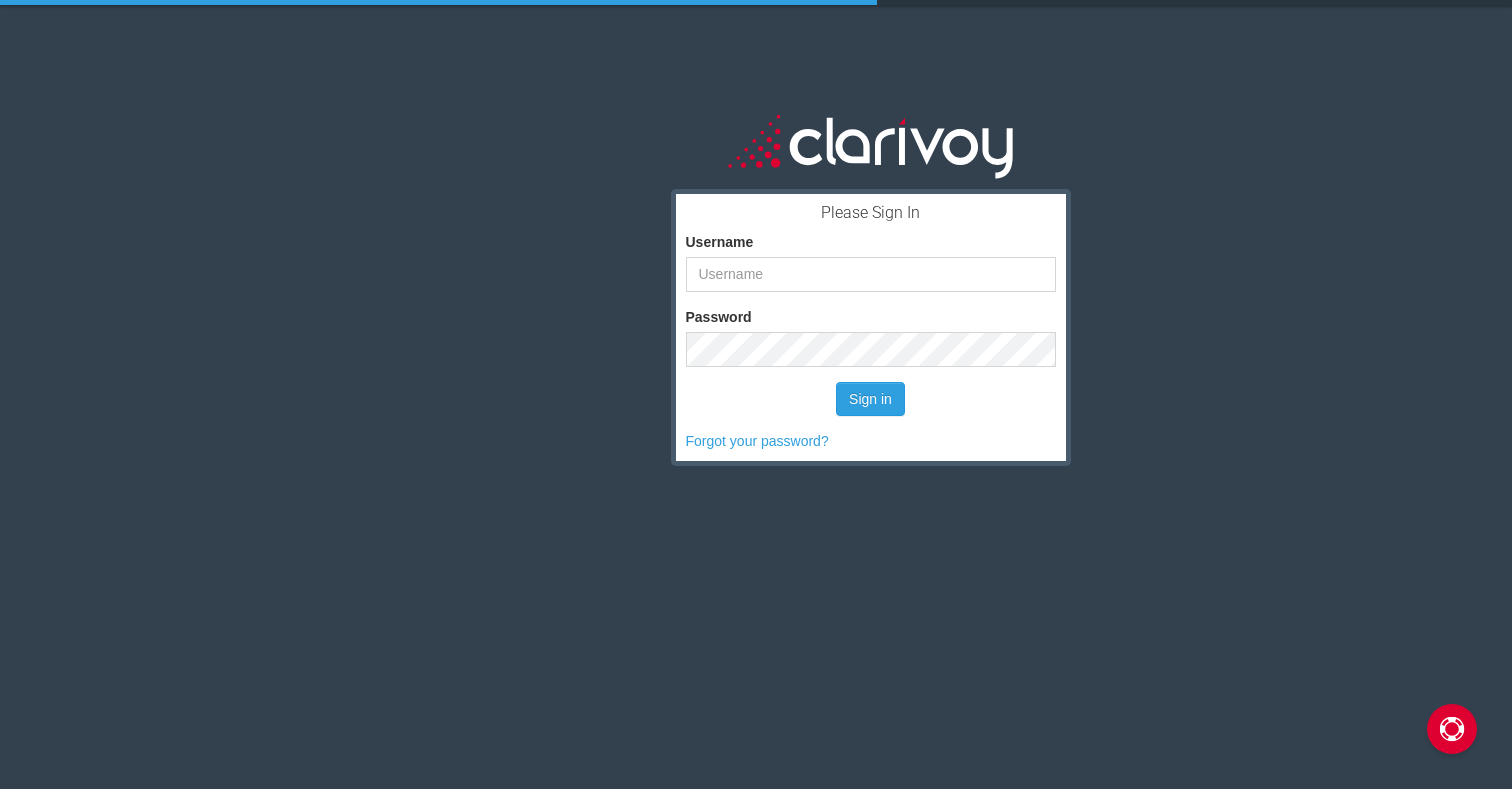 scroll, scrollTop: 0, scrollLeft: 0, axis: both 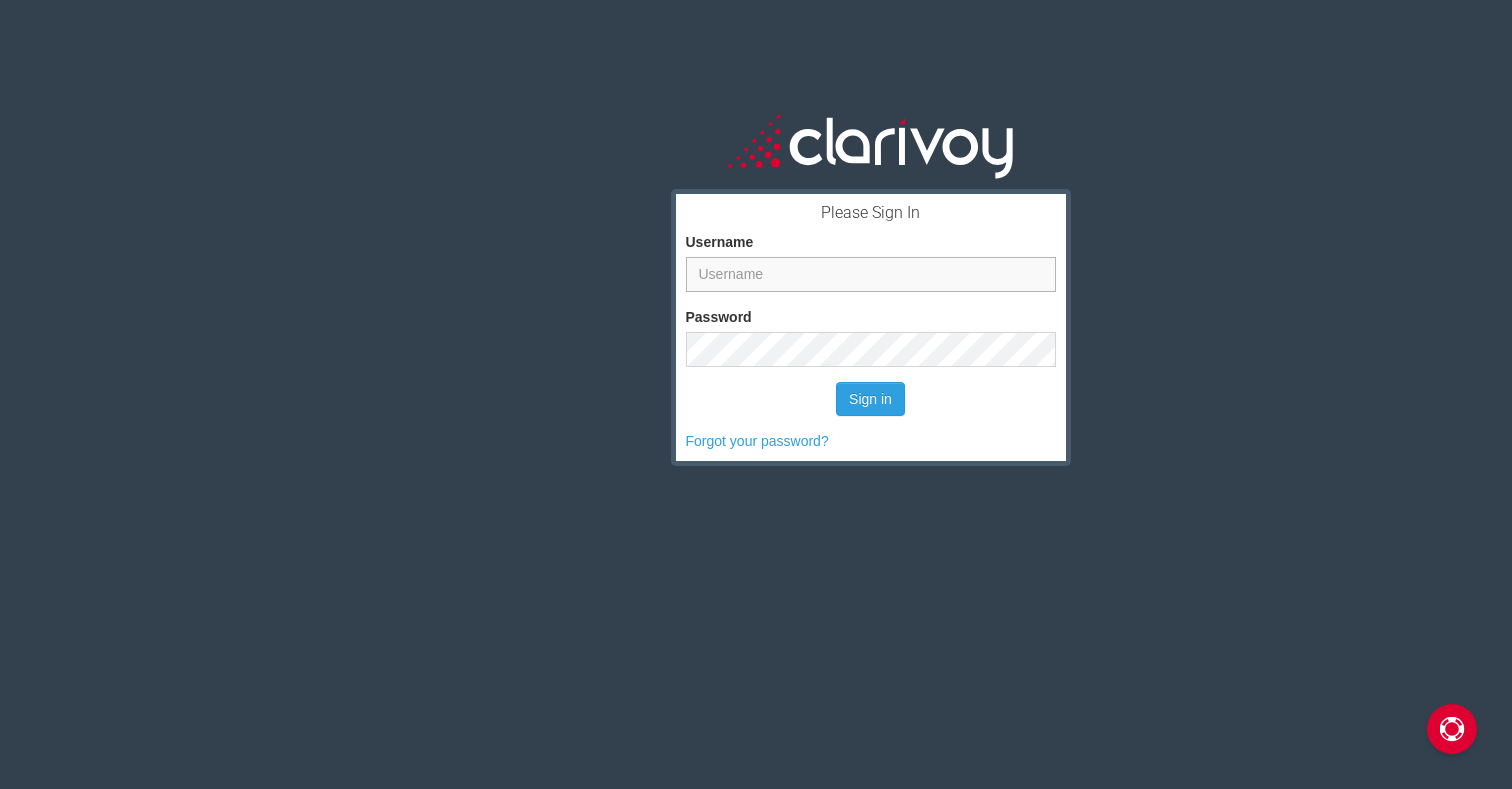 type on "[PERSON_NAME]" 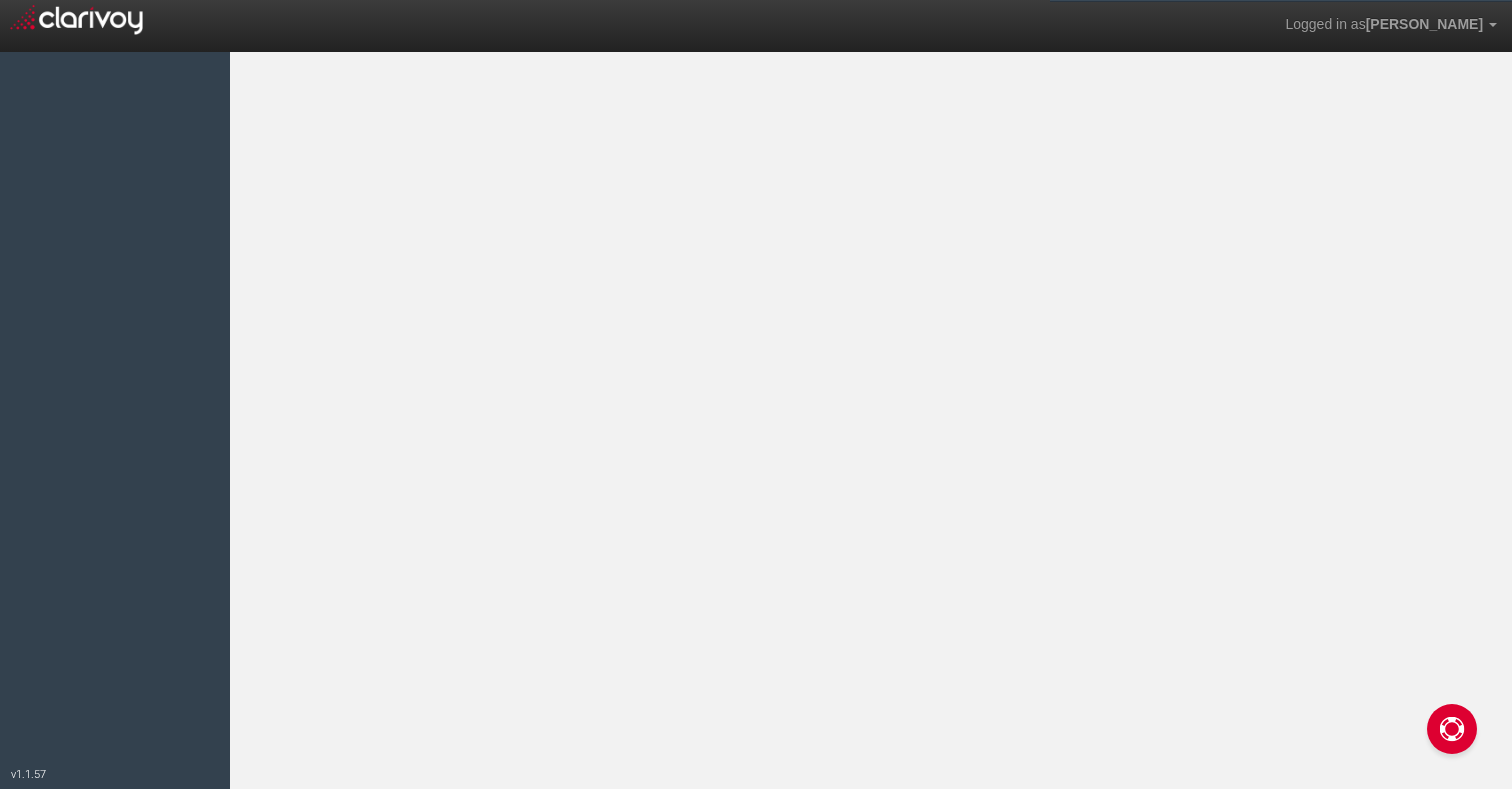 scroll, scrollTop: 0, scrollLeft: 0, axis: both 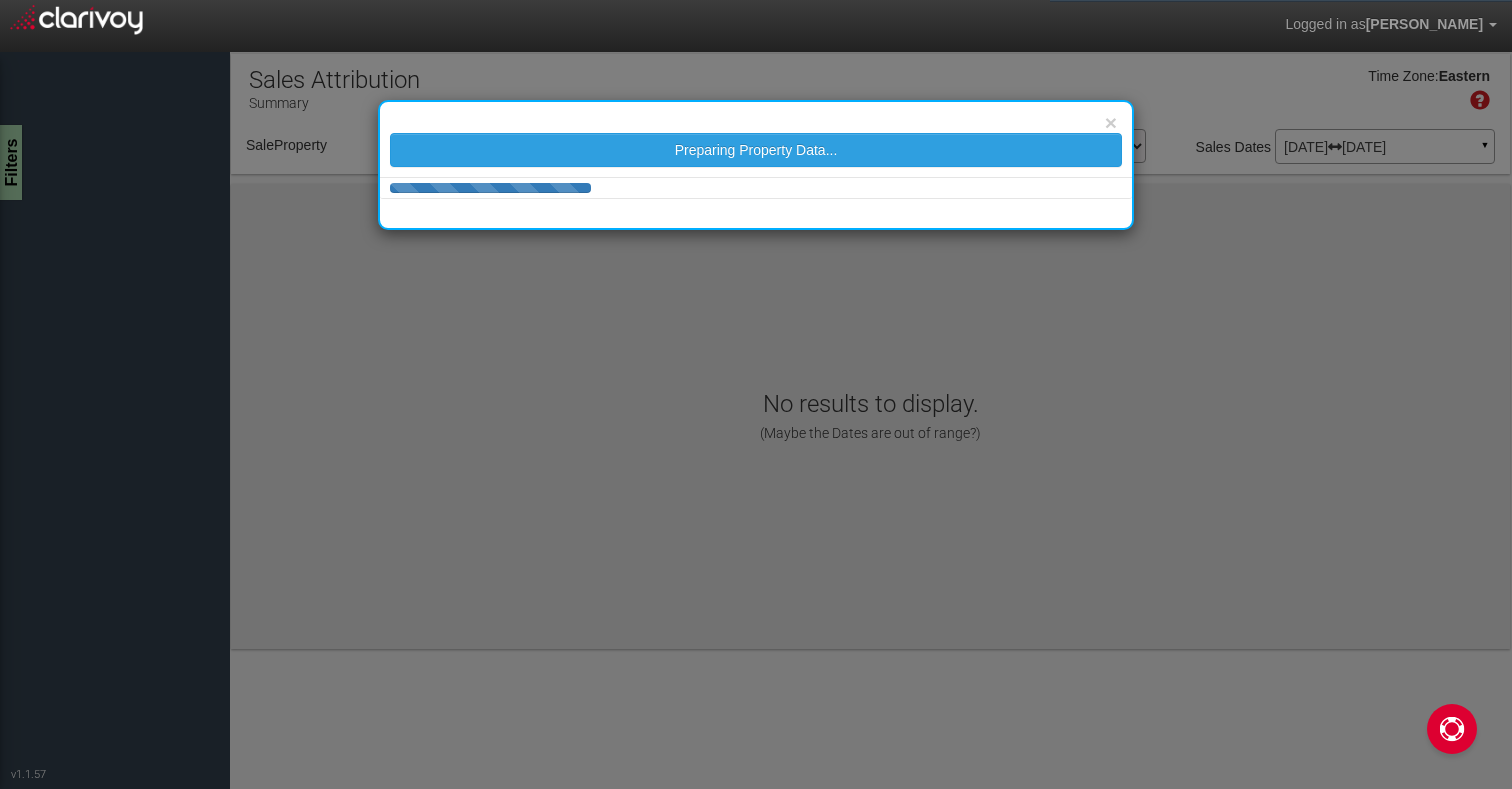 select on "object:1294" 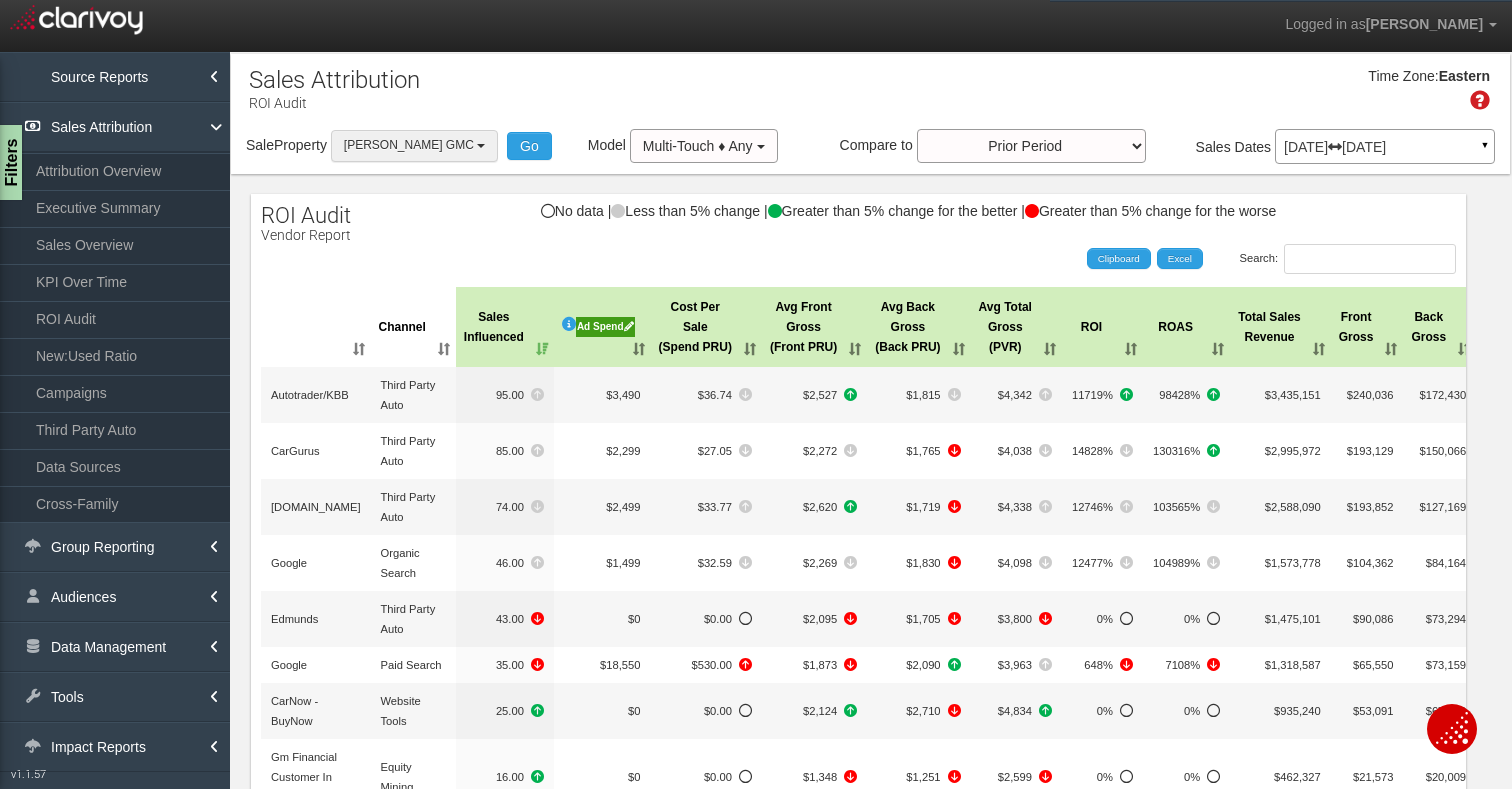 click at bounding box center (481, 146) 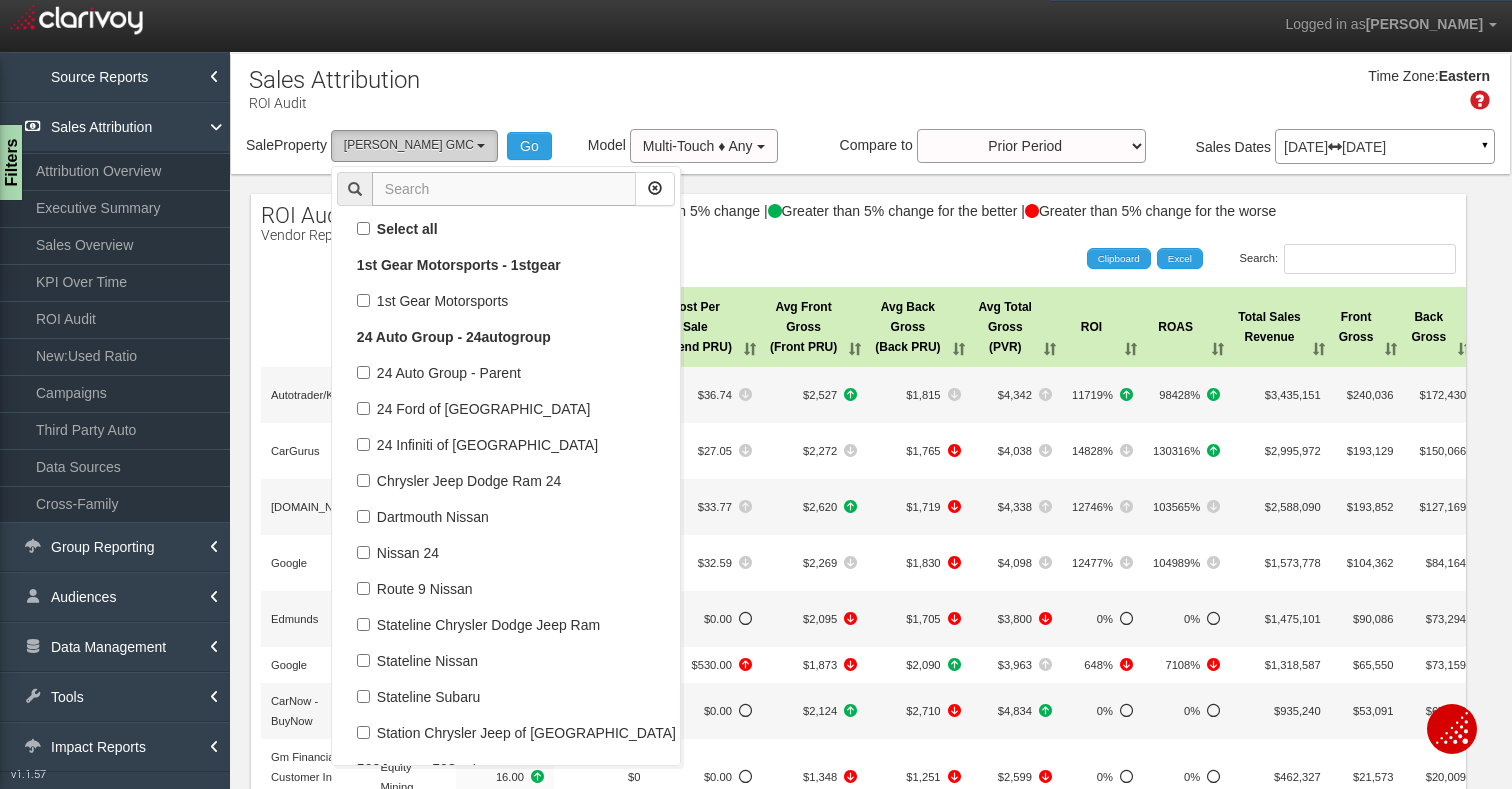 scroll, scrollTop: 63864, scrollLeft: 0, axis: vertical 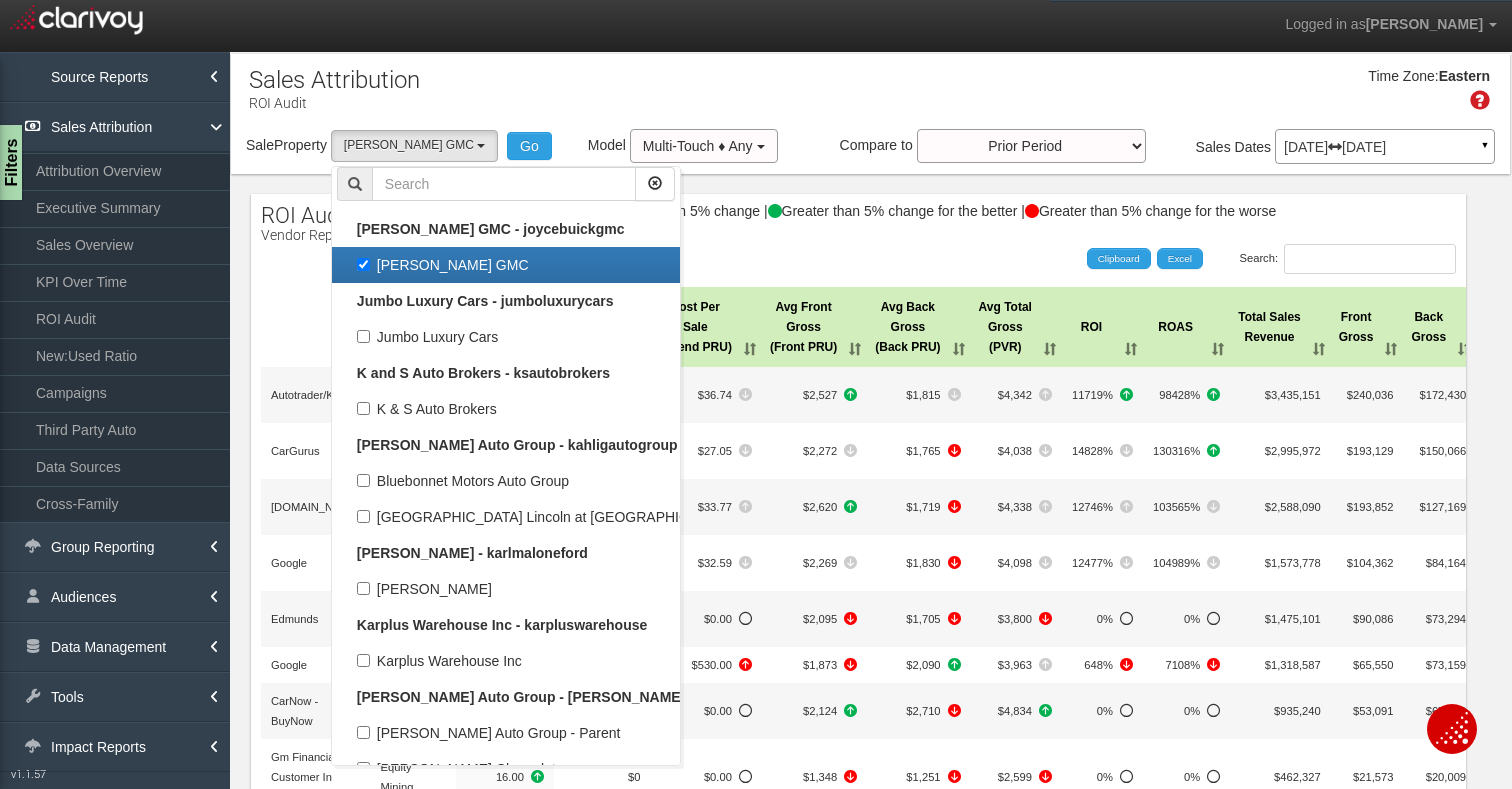 click on "[PERSON_NAME] GMC" at bounding box center (506, 265) 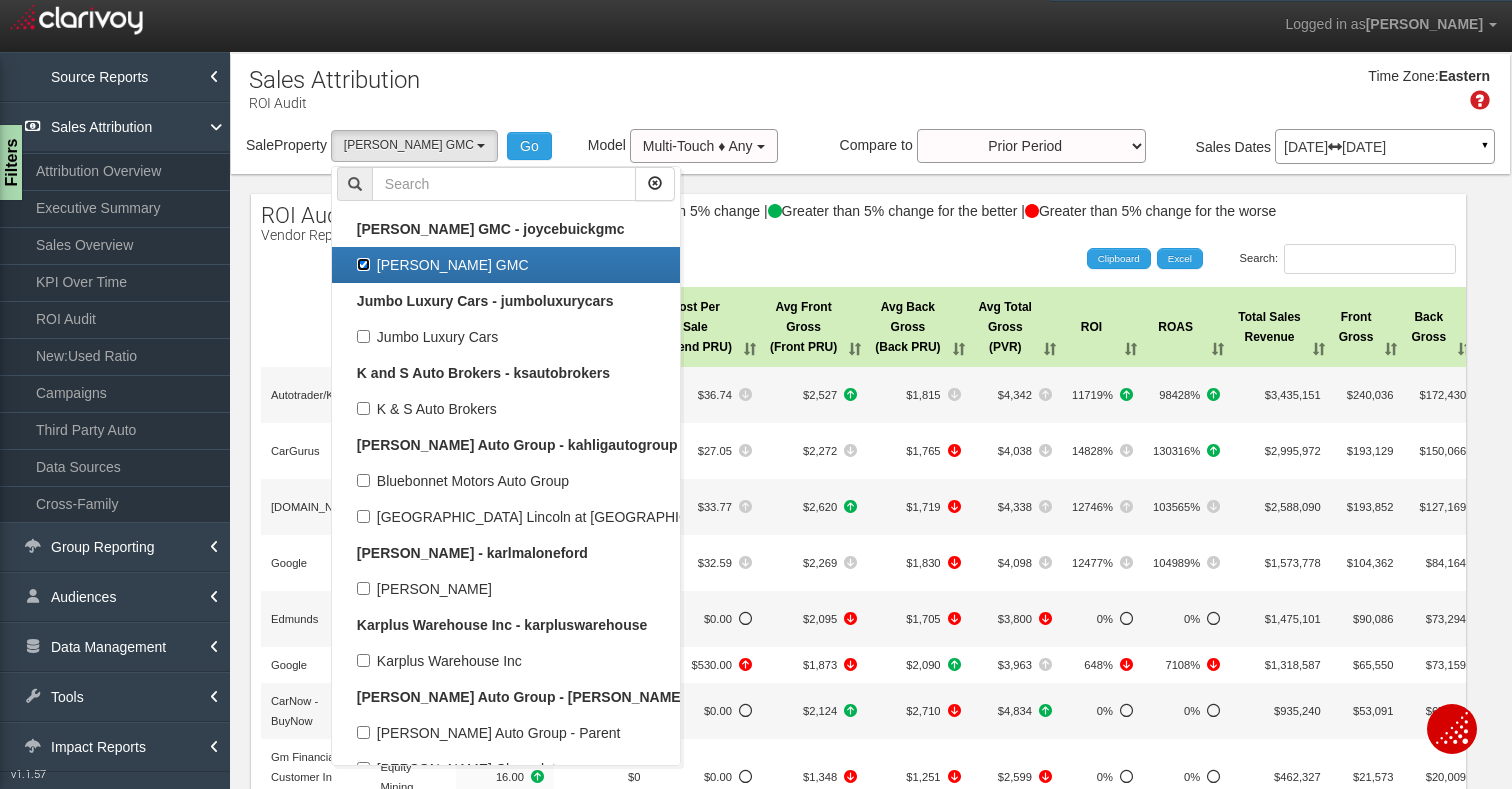 click on "[PERSON_NAME] GMC" at bounding box center [363, 264] 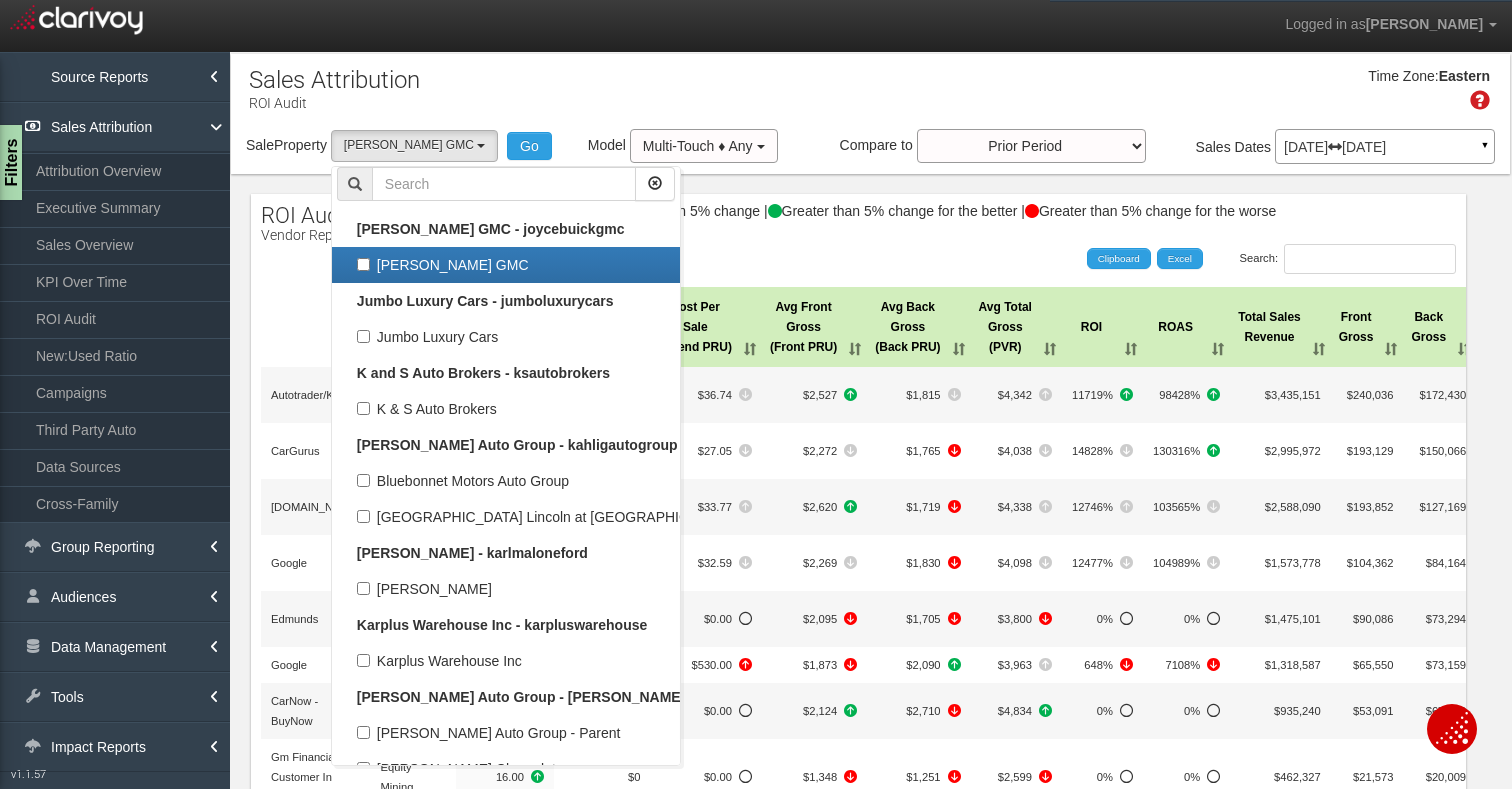 select 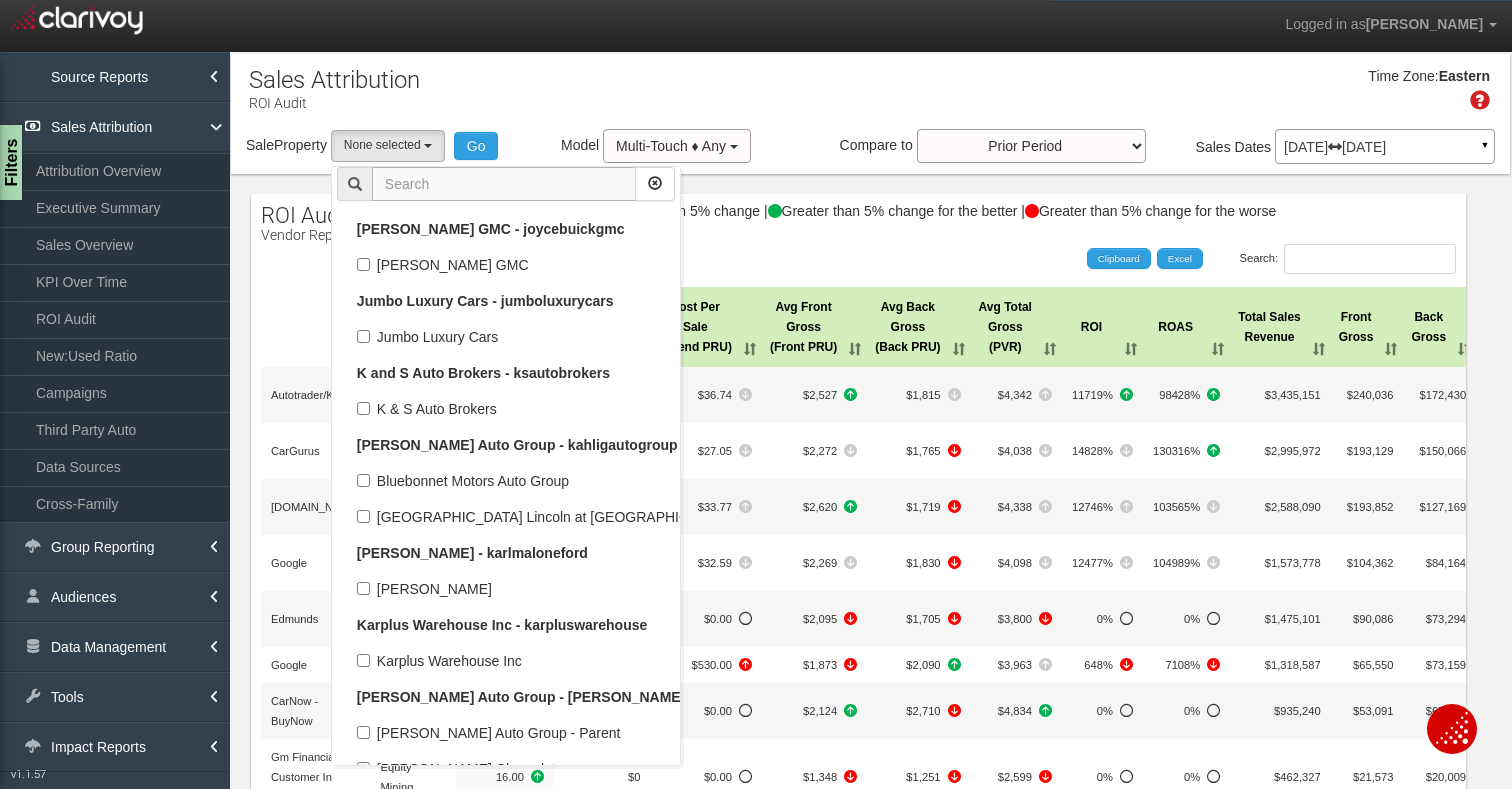 click at bounding box center (504, 184) 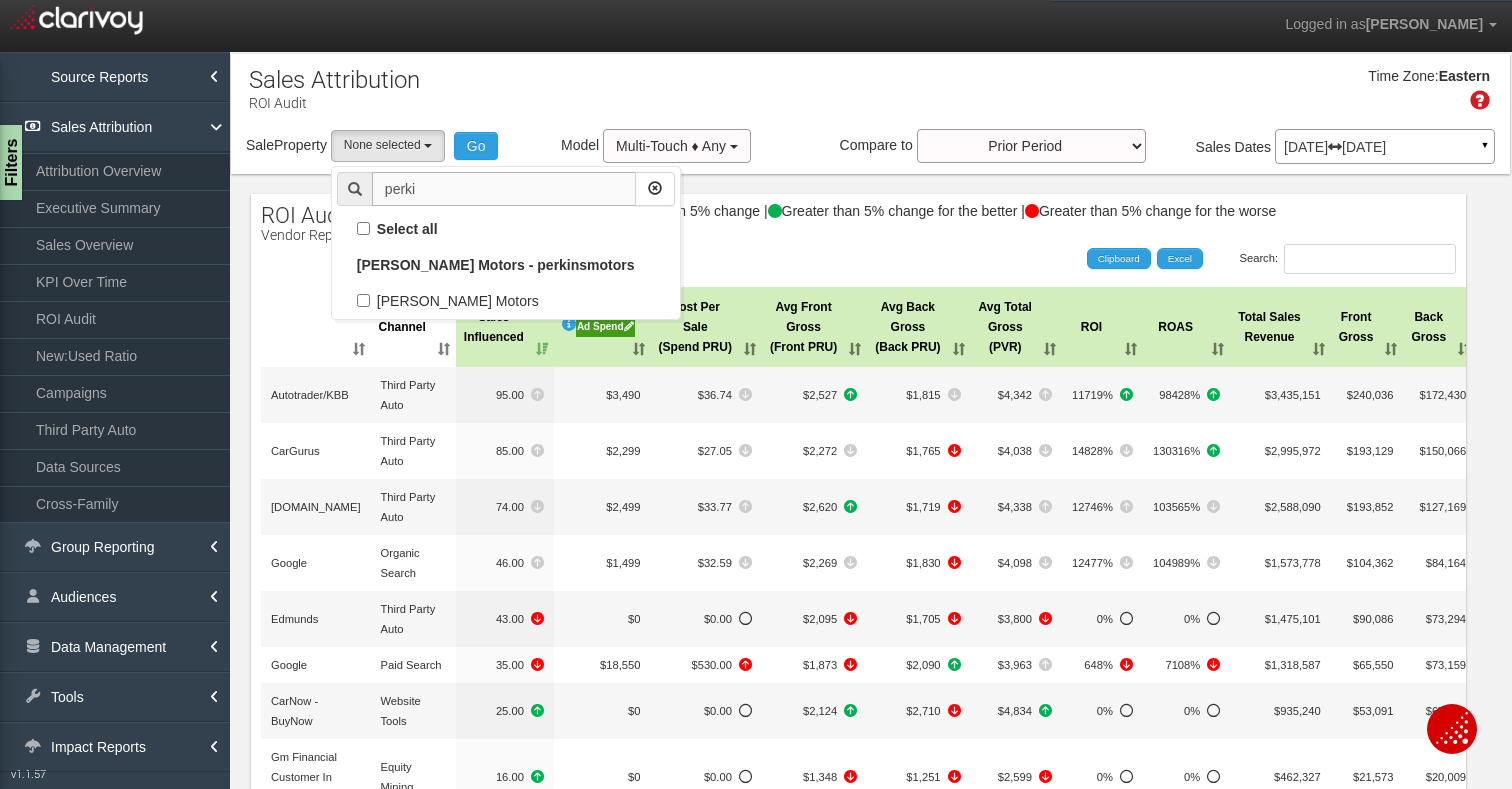scroll, scrollTop: 0, scrollLeft: 0, axis: both 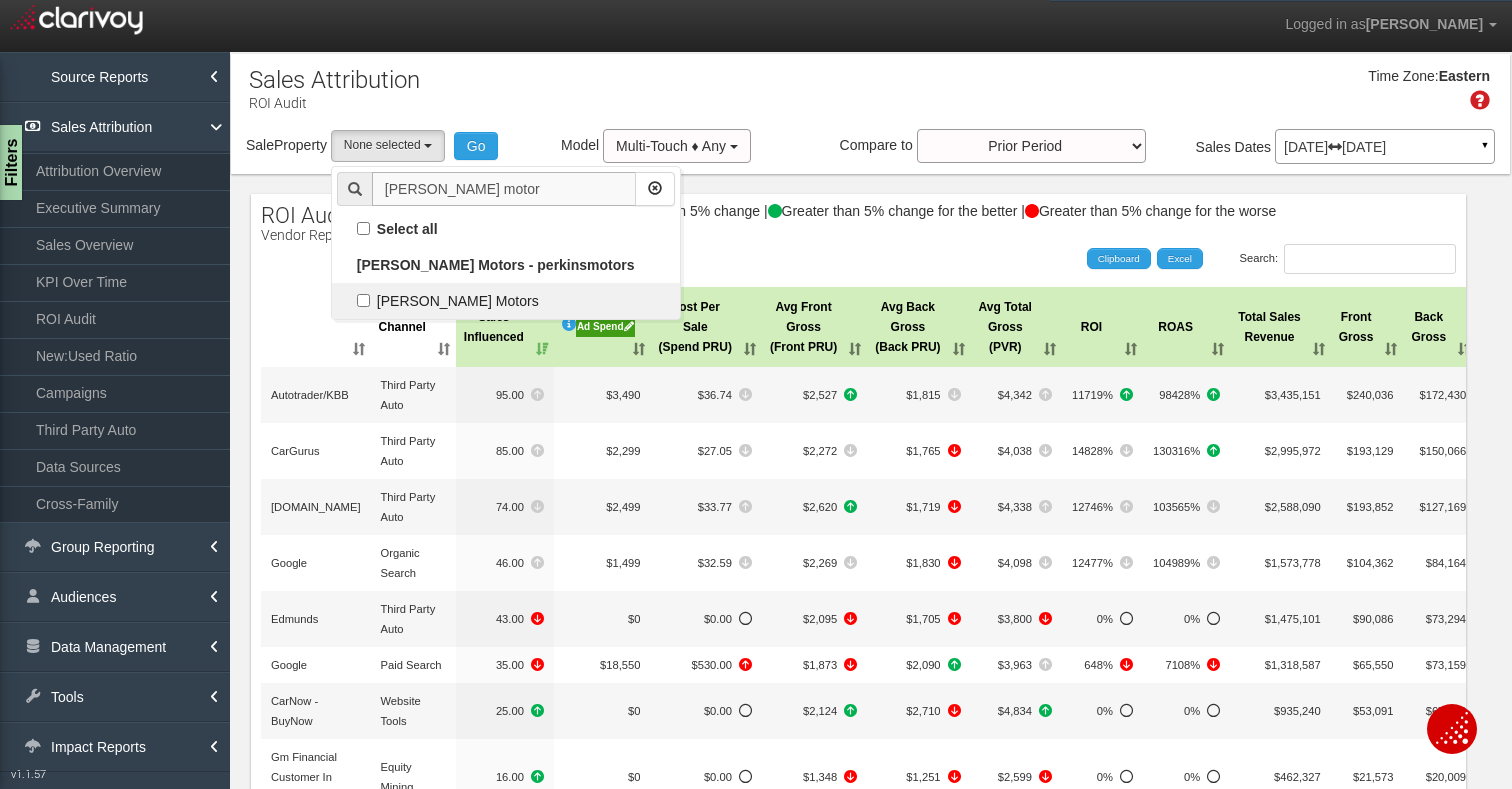 type on "[PERSON_NAME] motor" 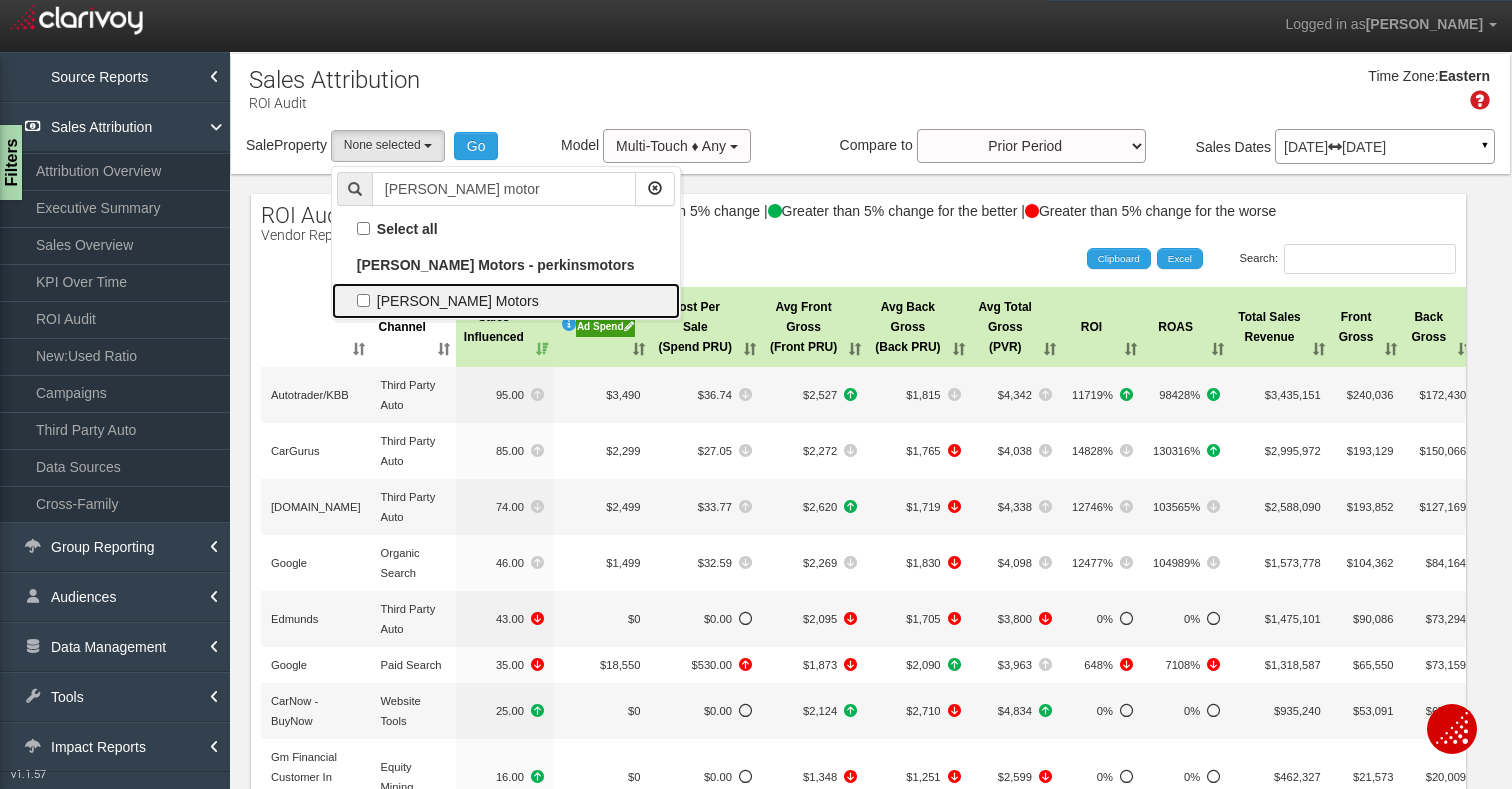 click on "[PERSON_NAME] Motors" at bounding box center (506, 301) 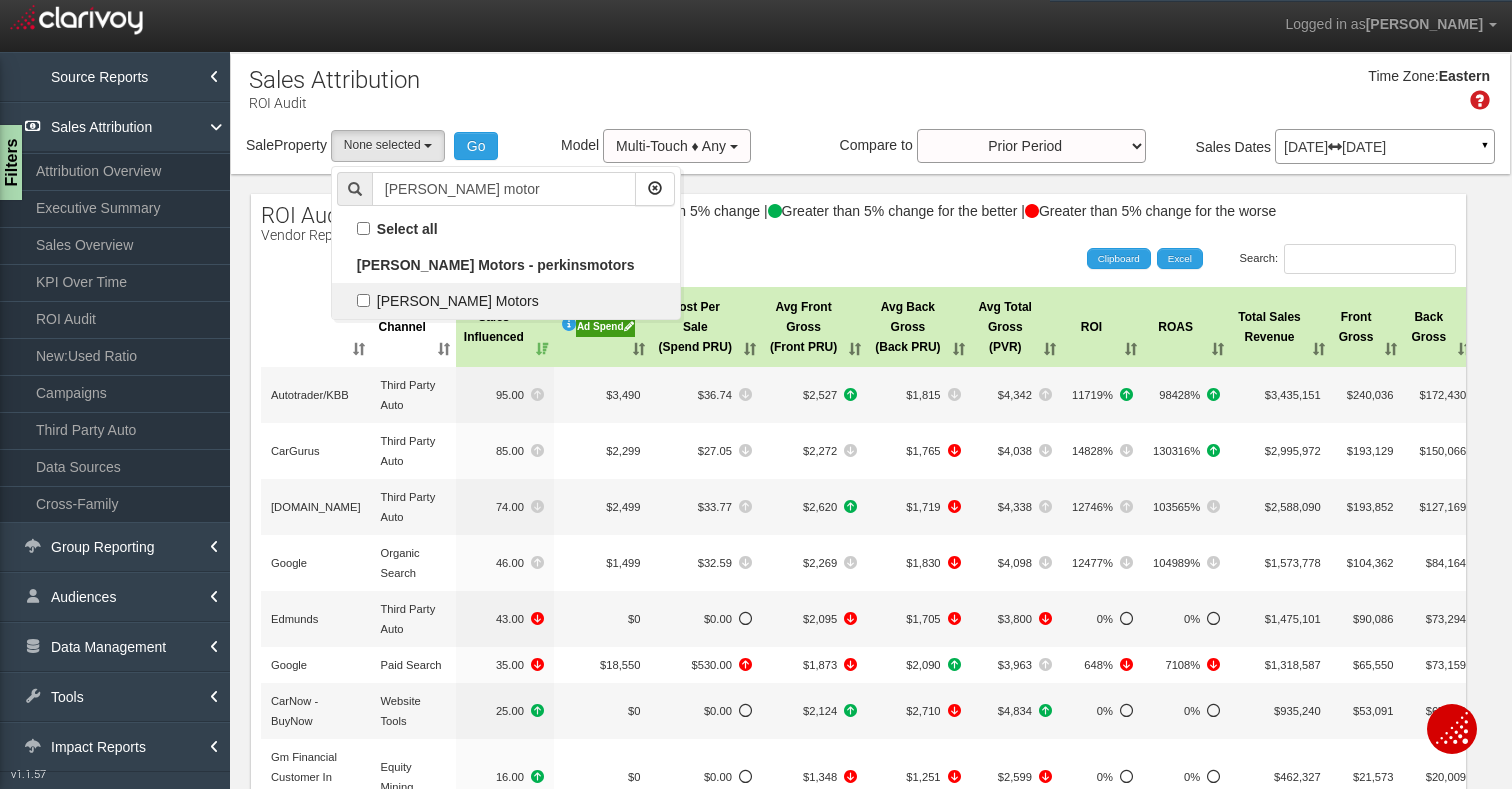 click on "[PERSON_NAME] Motors" at bounding box center (363, 300) 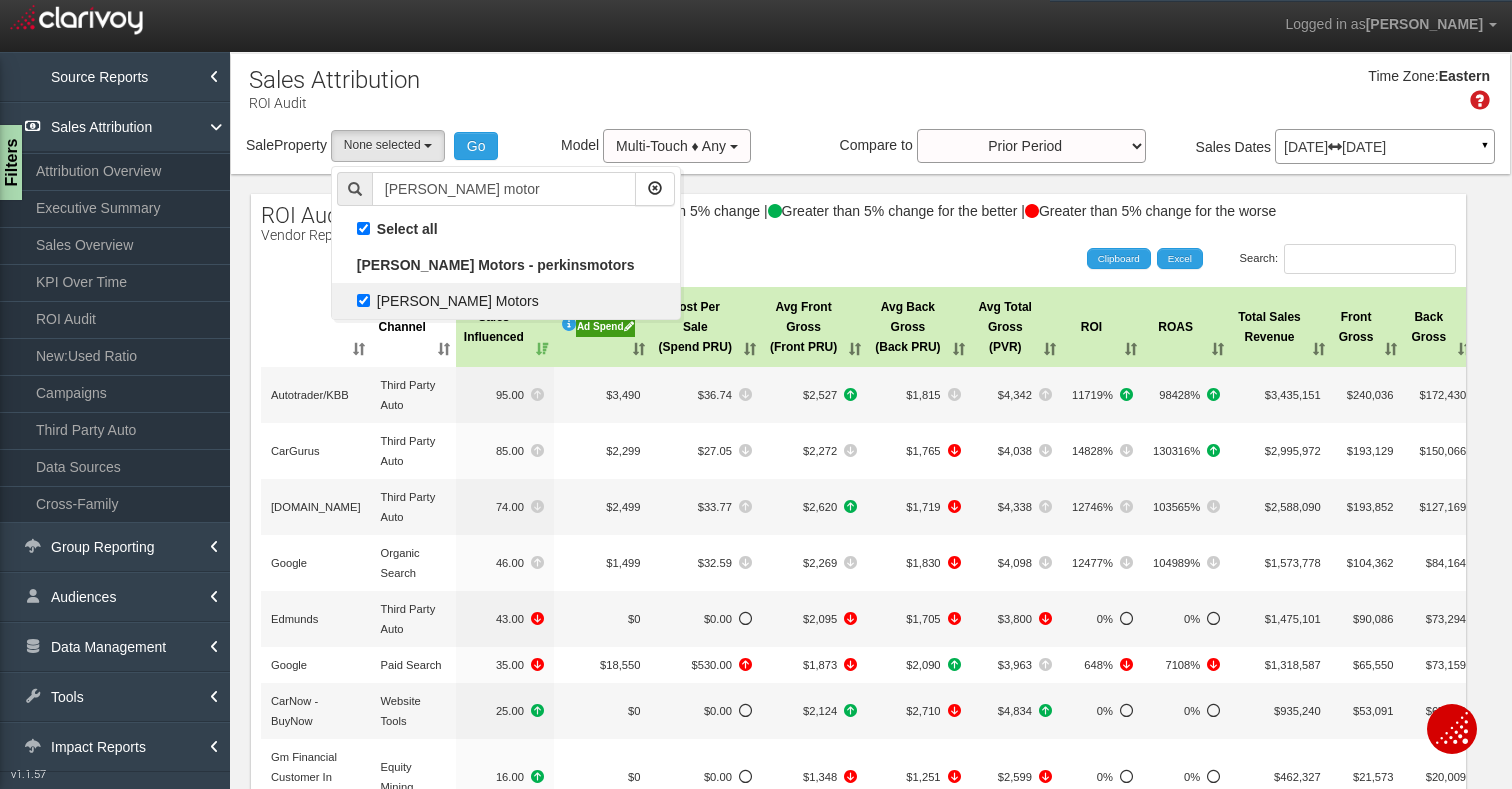 select on "object:1894" 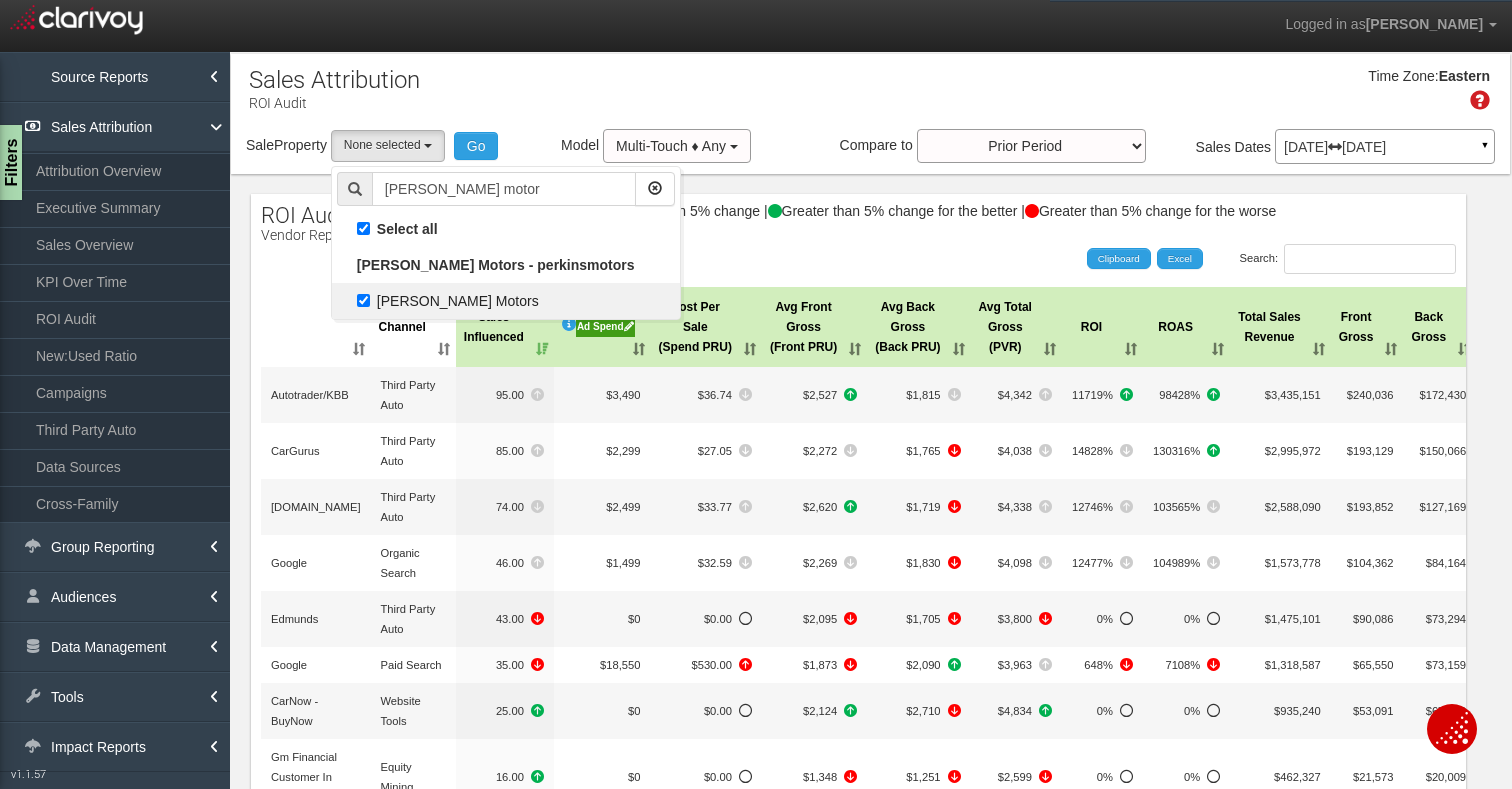 checkbox on "true" 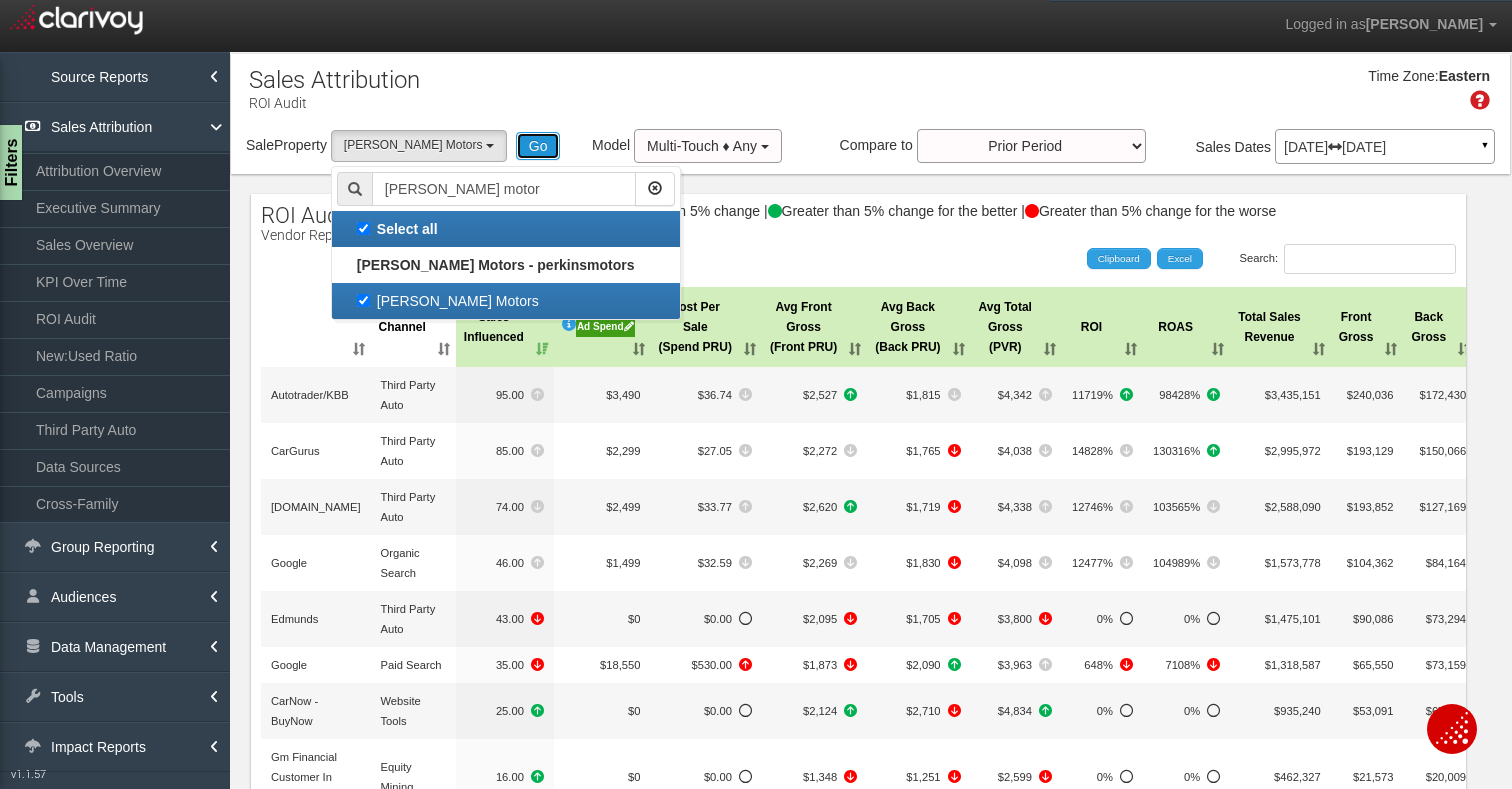 click on "Go" at bounding box center [538, 146] 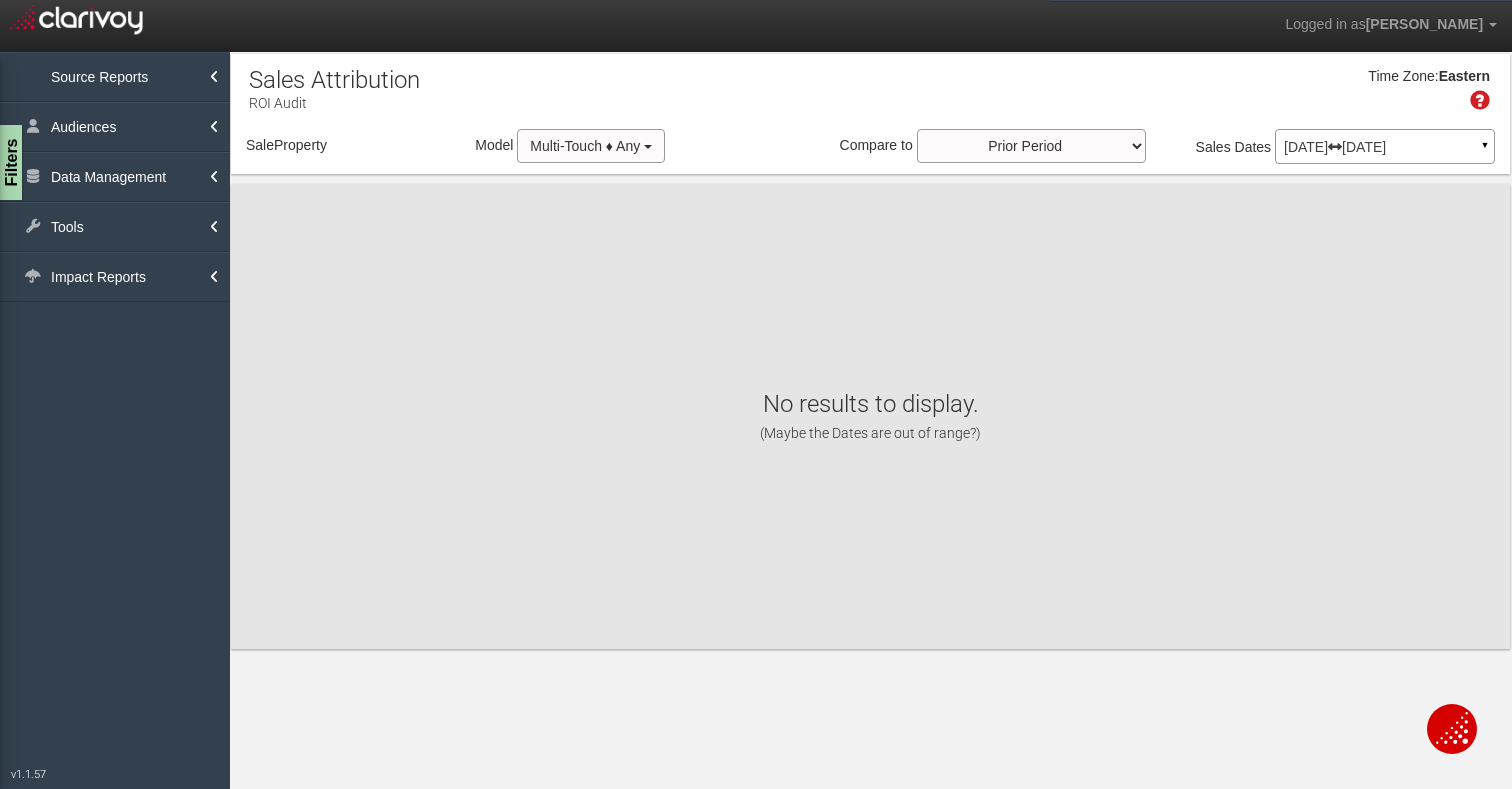 select on "object:4932" 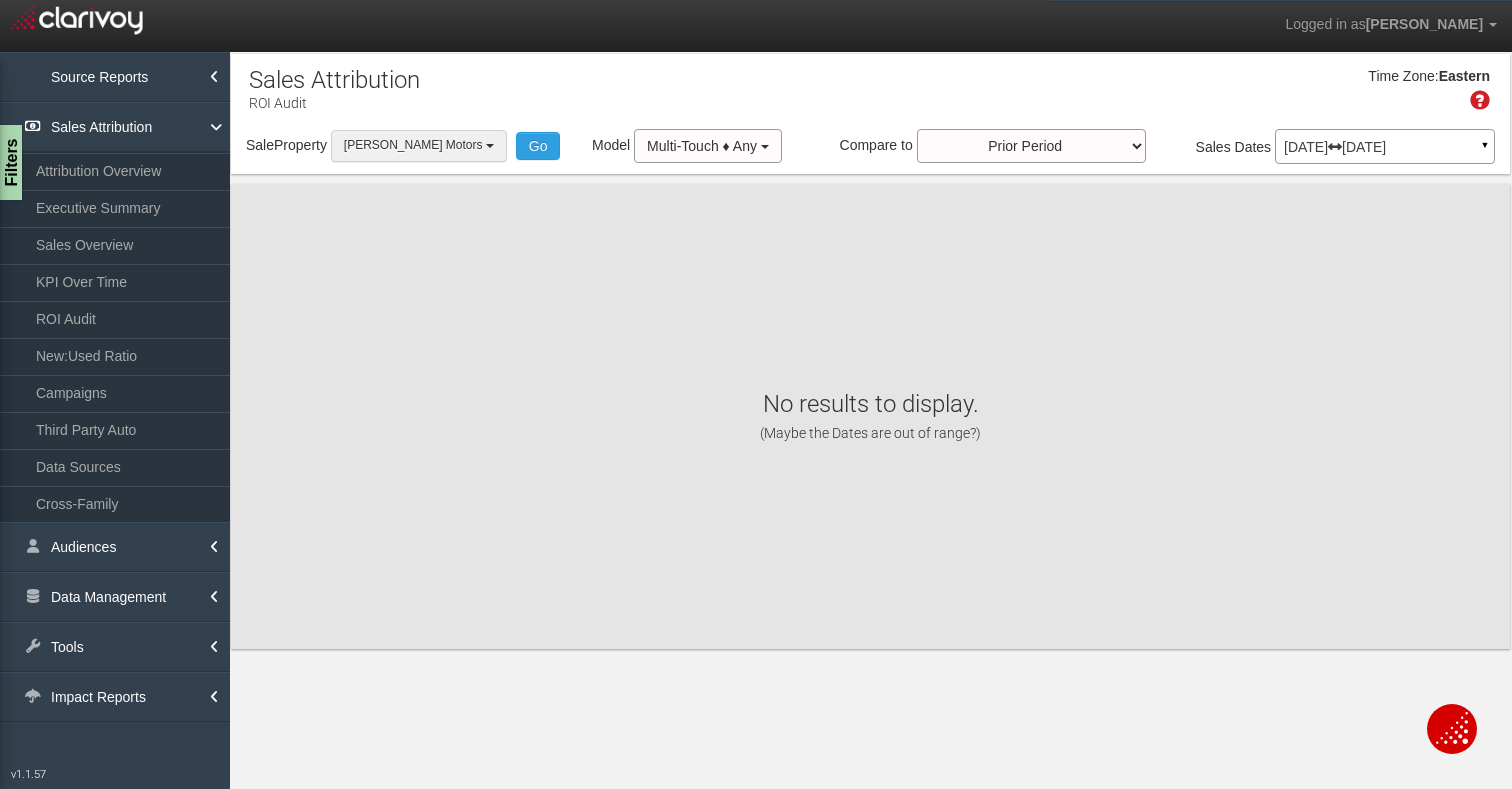 click at bounding box center [490, 146] 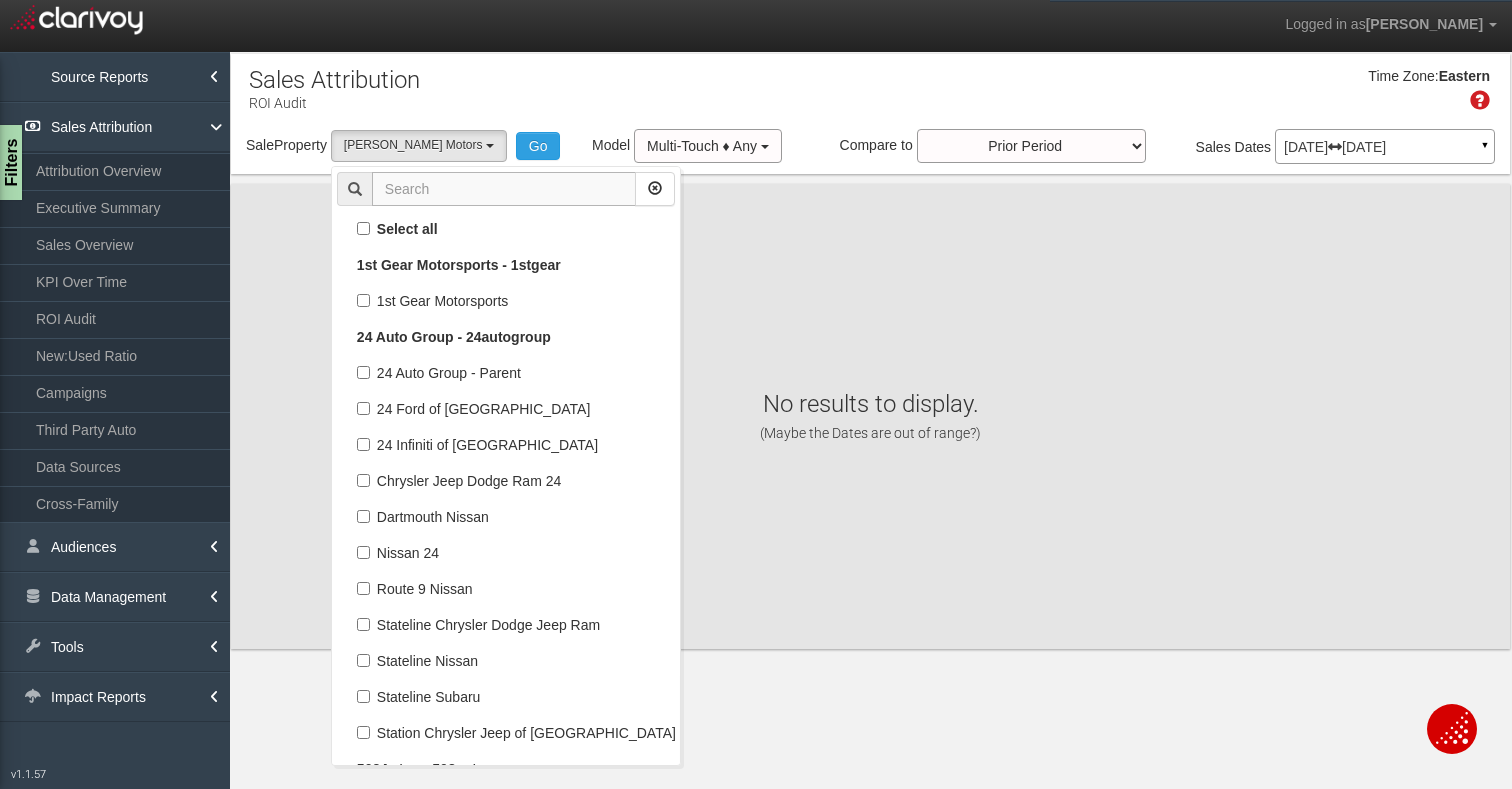 scroll, scrollTop: 93708, scrollLeft: 0, axis: vertical 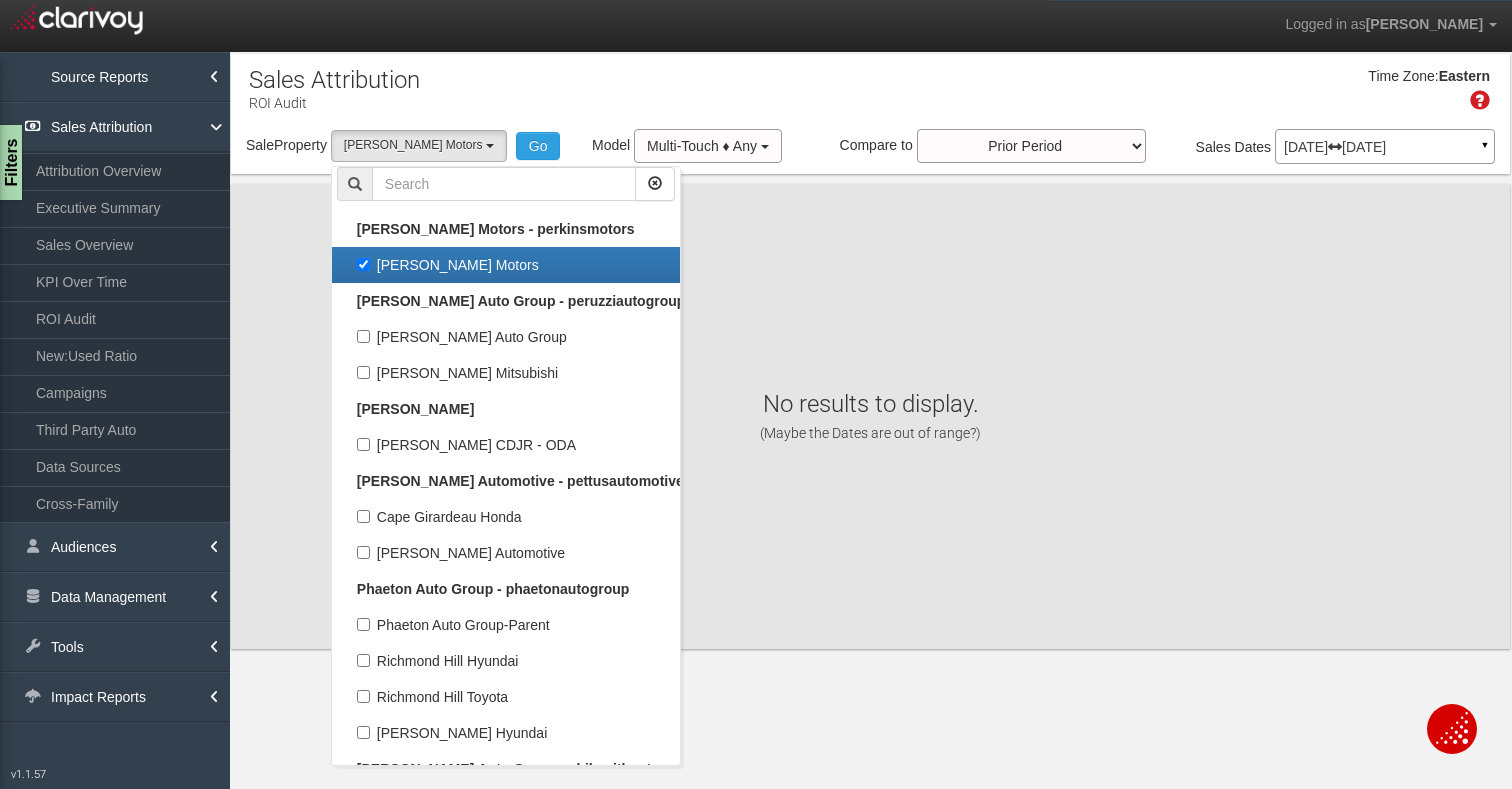 click on "[PERSON_NAME] Motors" at bounding box center (506, 265) 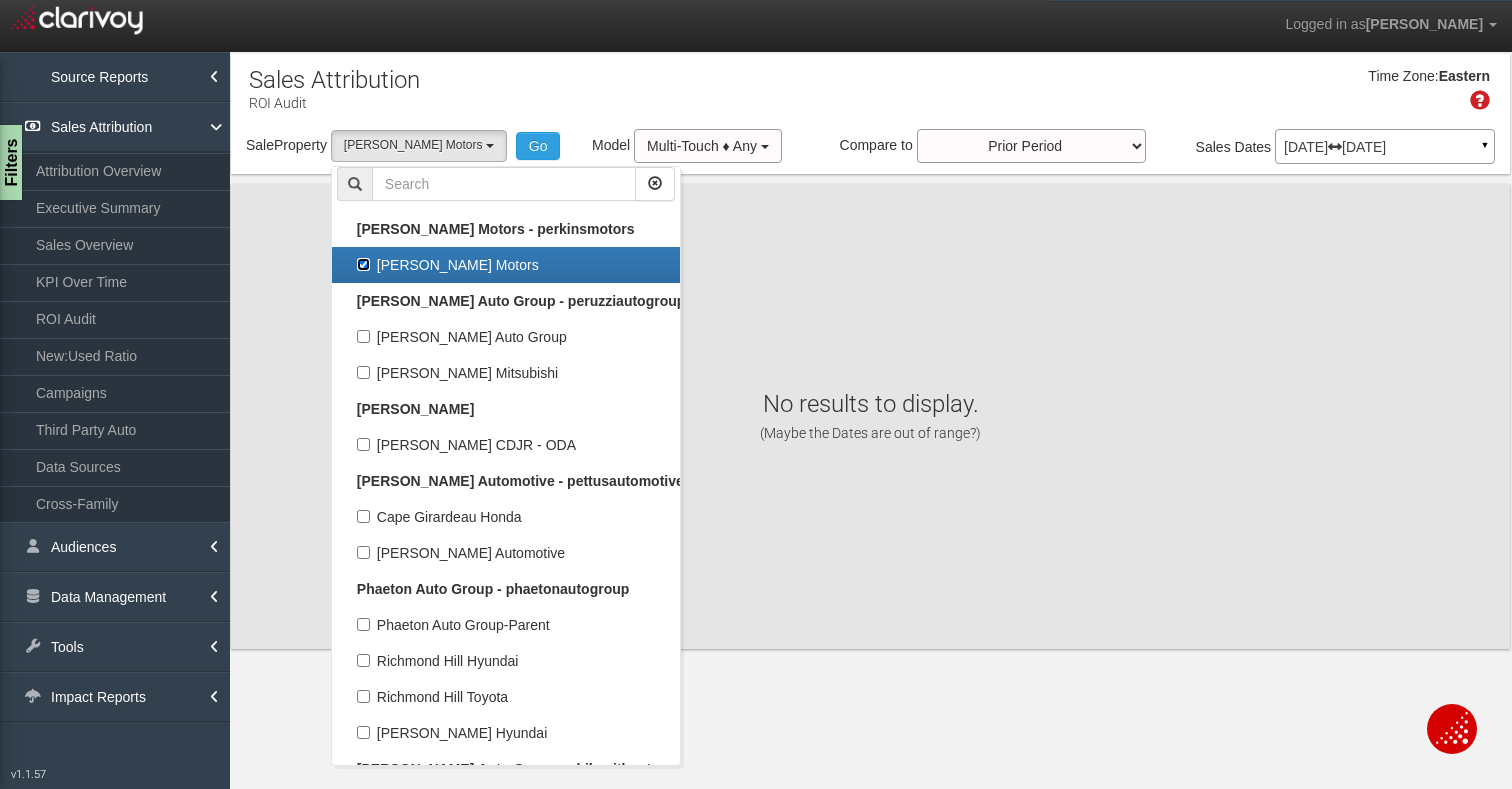 click on "[PERSON_NAME] Motors" at bounding box center (363, 264) 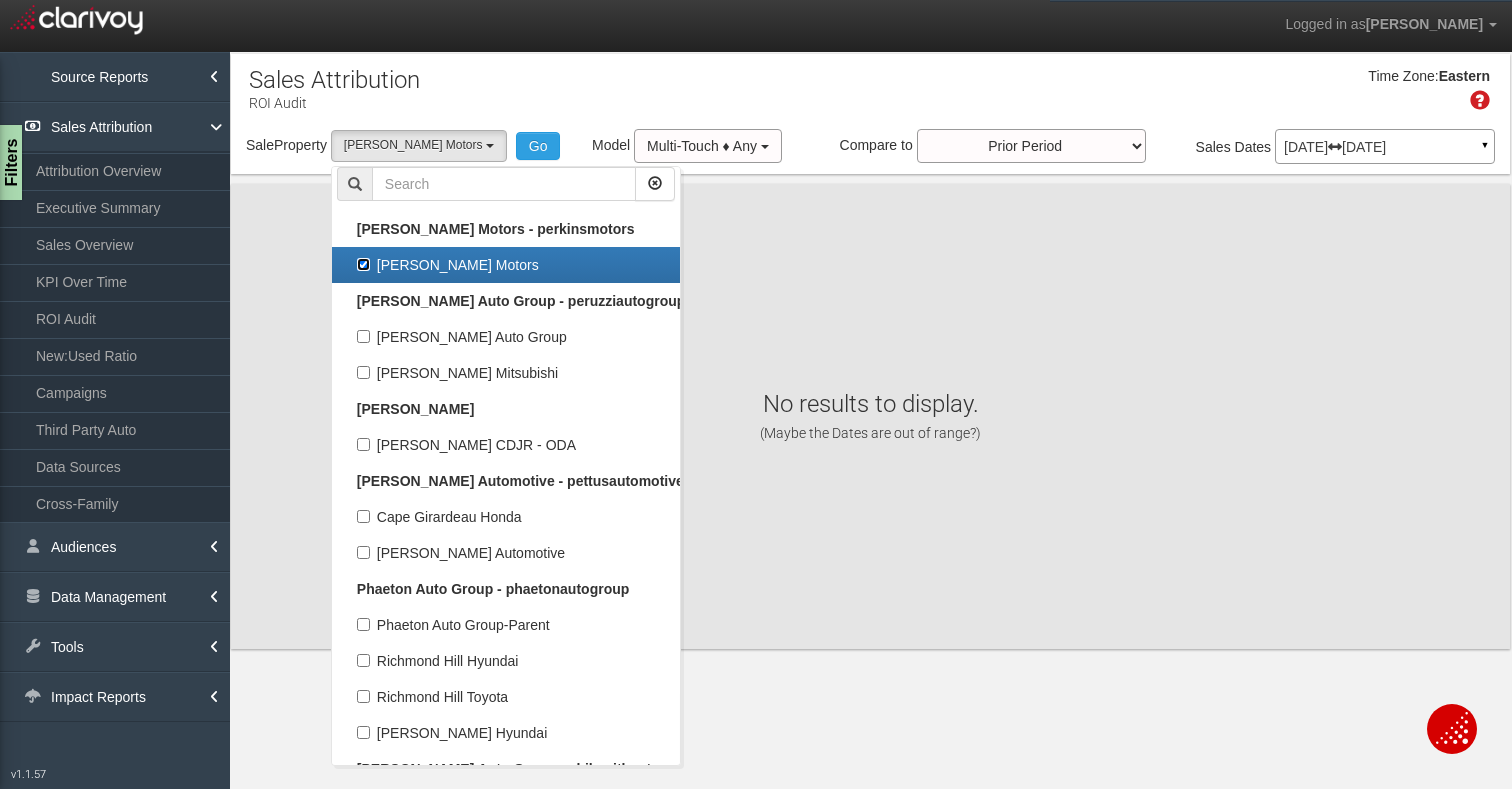 checkbox on "false" 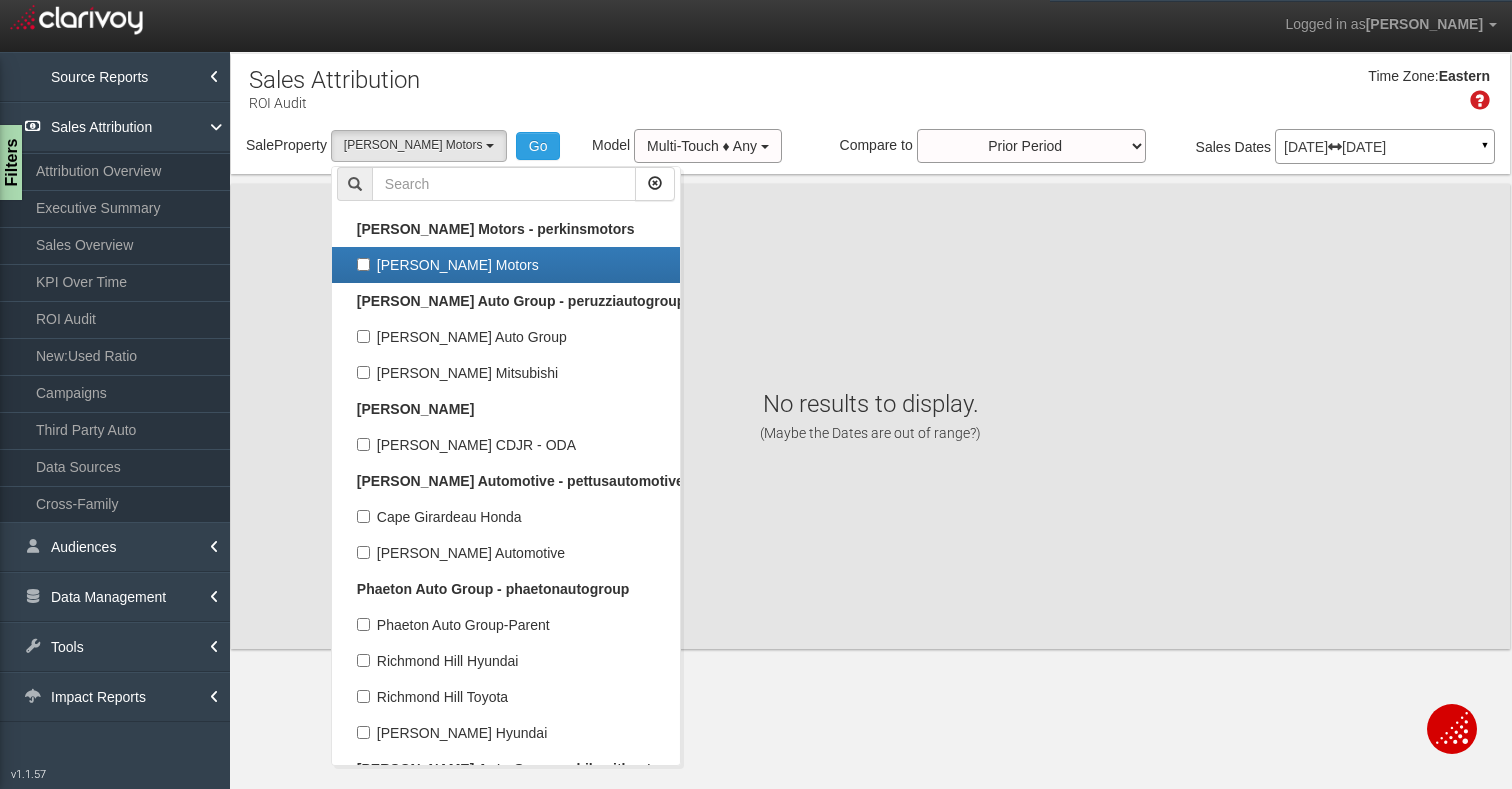 select 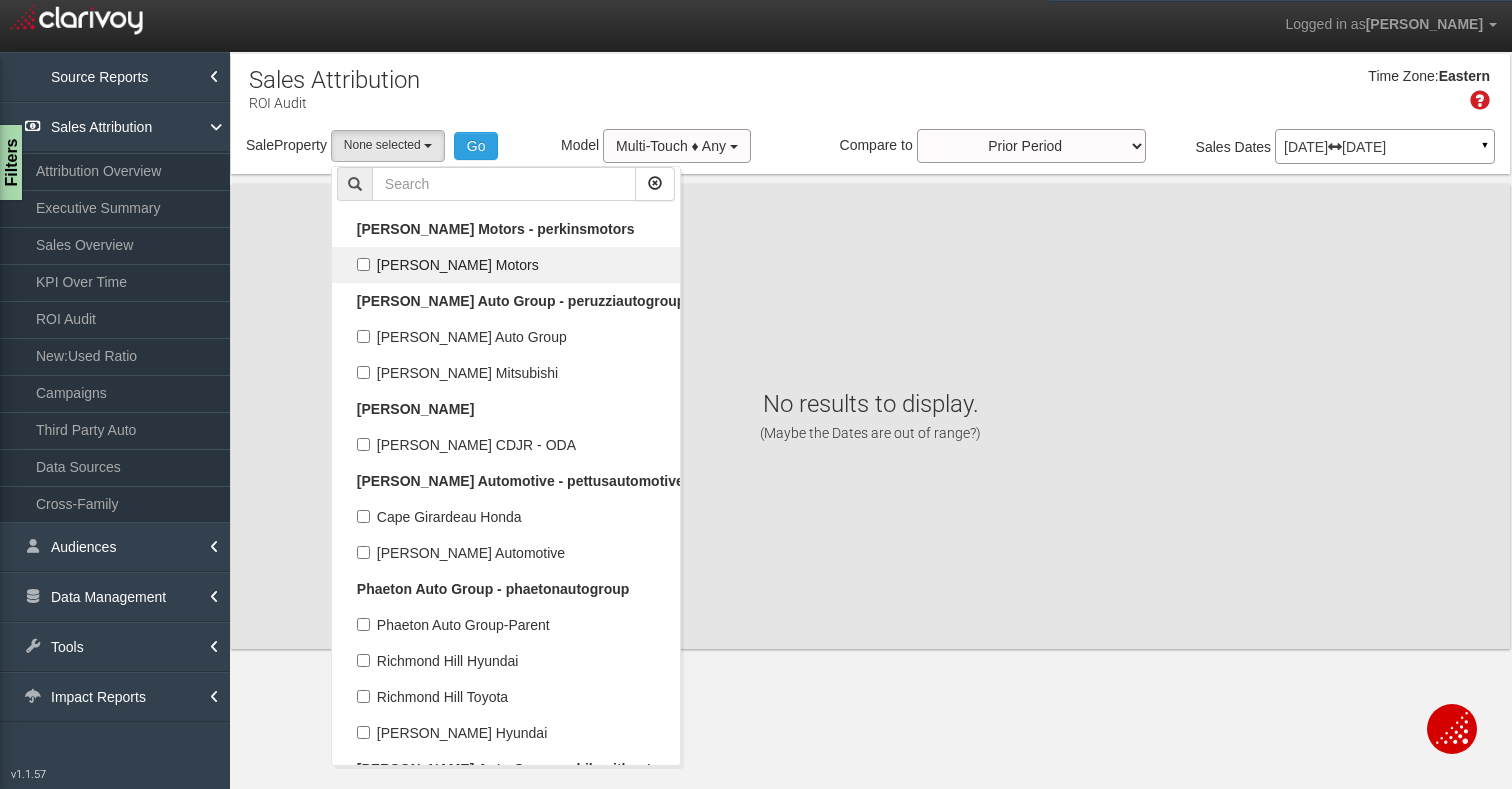 scroll, scrollTop: 46854, scrollLeft: 0, axis: vertical 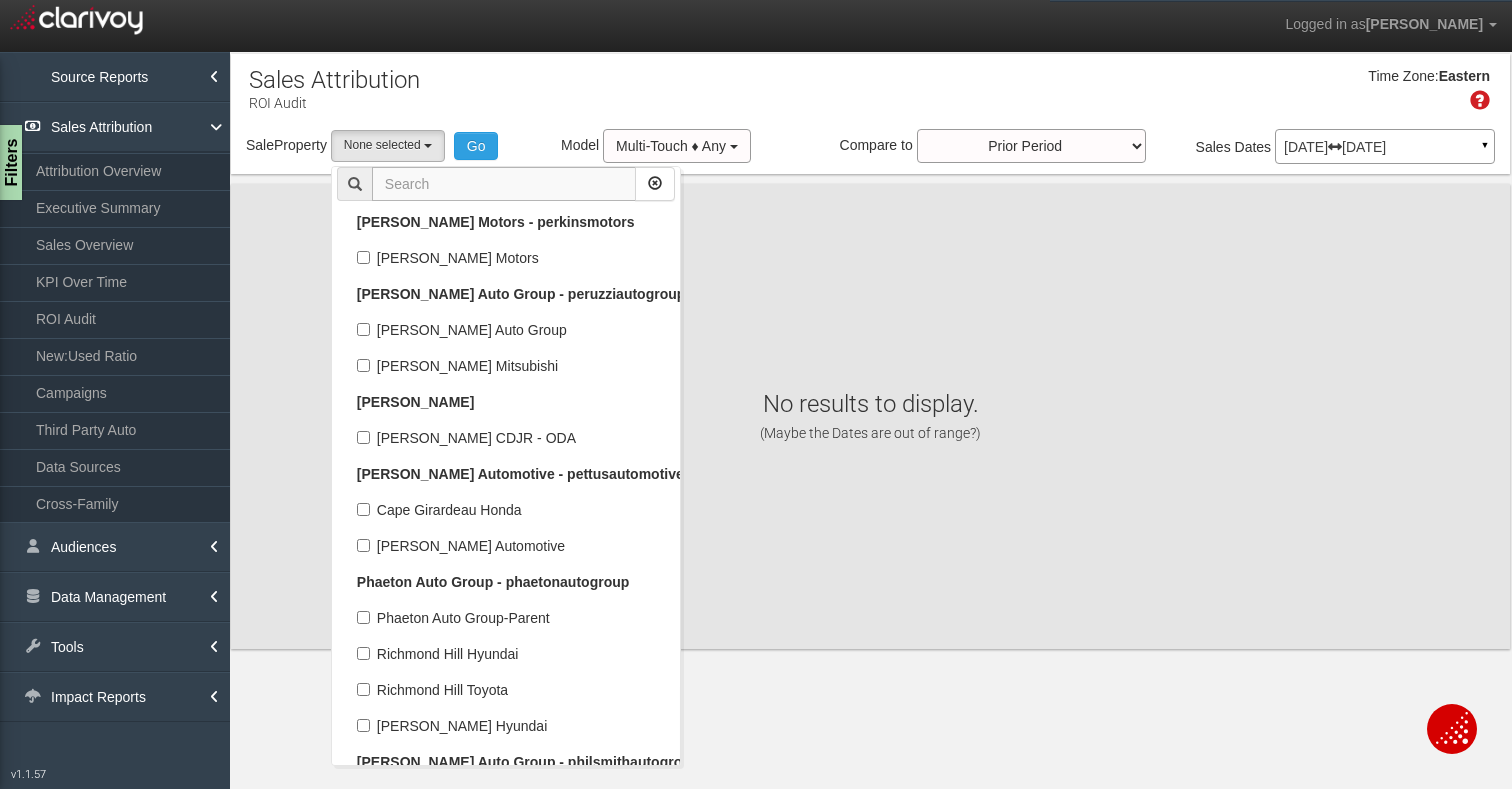 click at bounding box center (504, 184) 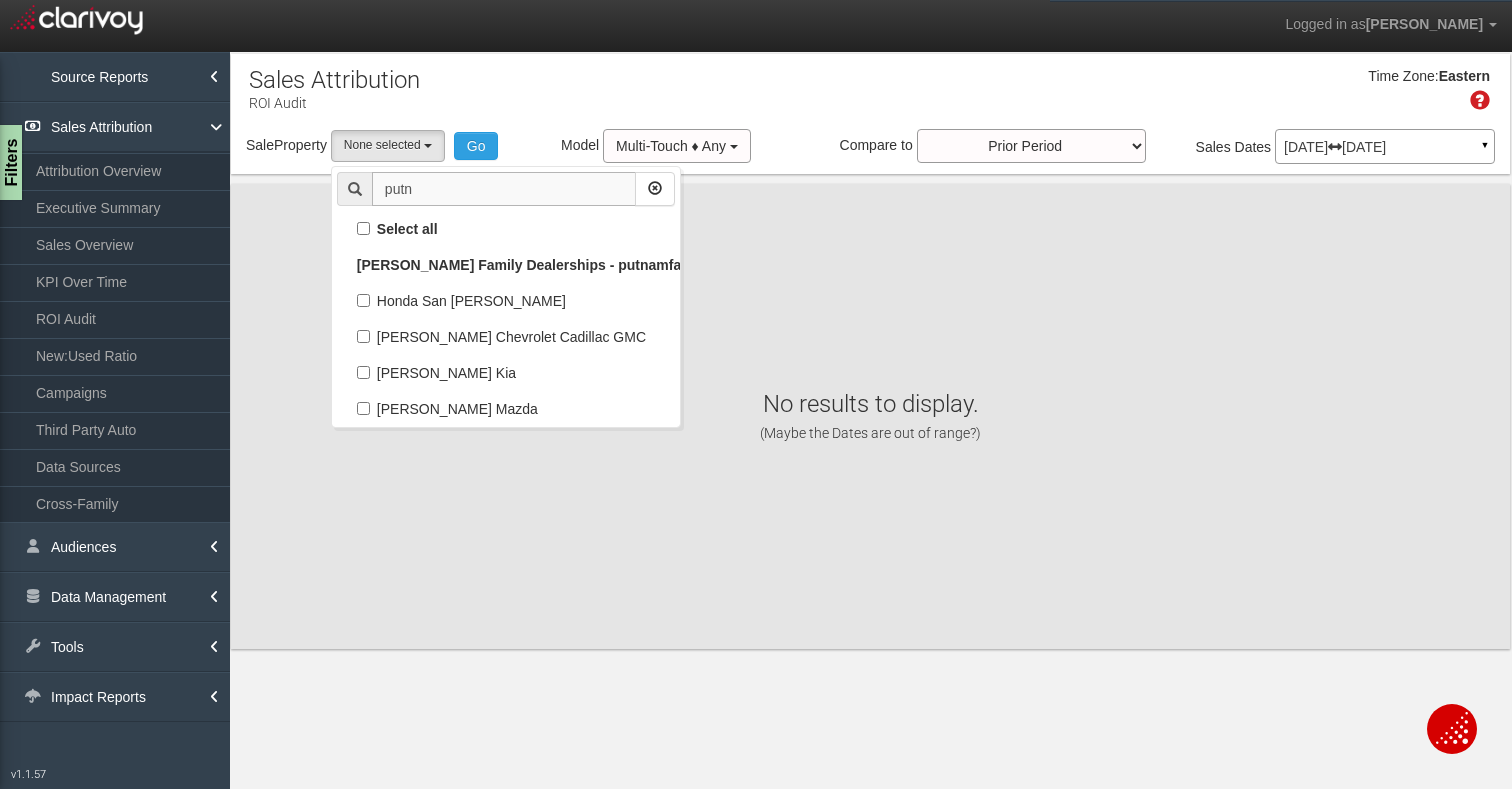 scroll, scrollTop: 0, scrollLeft: 0, axis: both 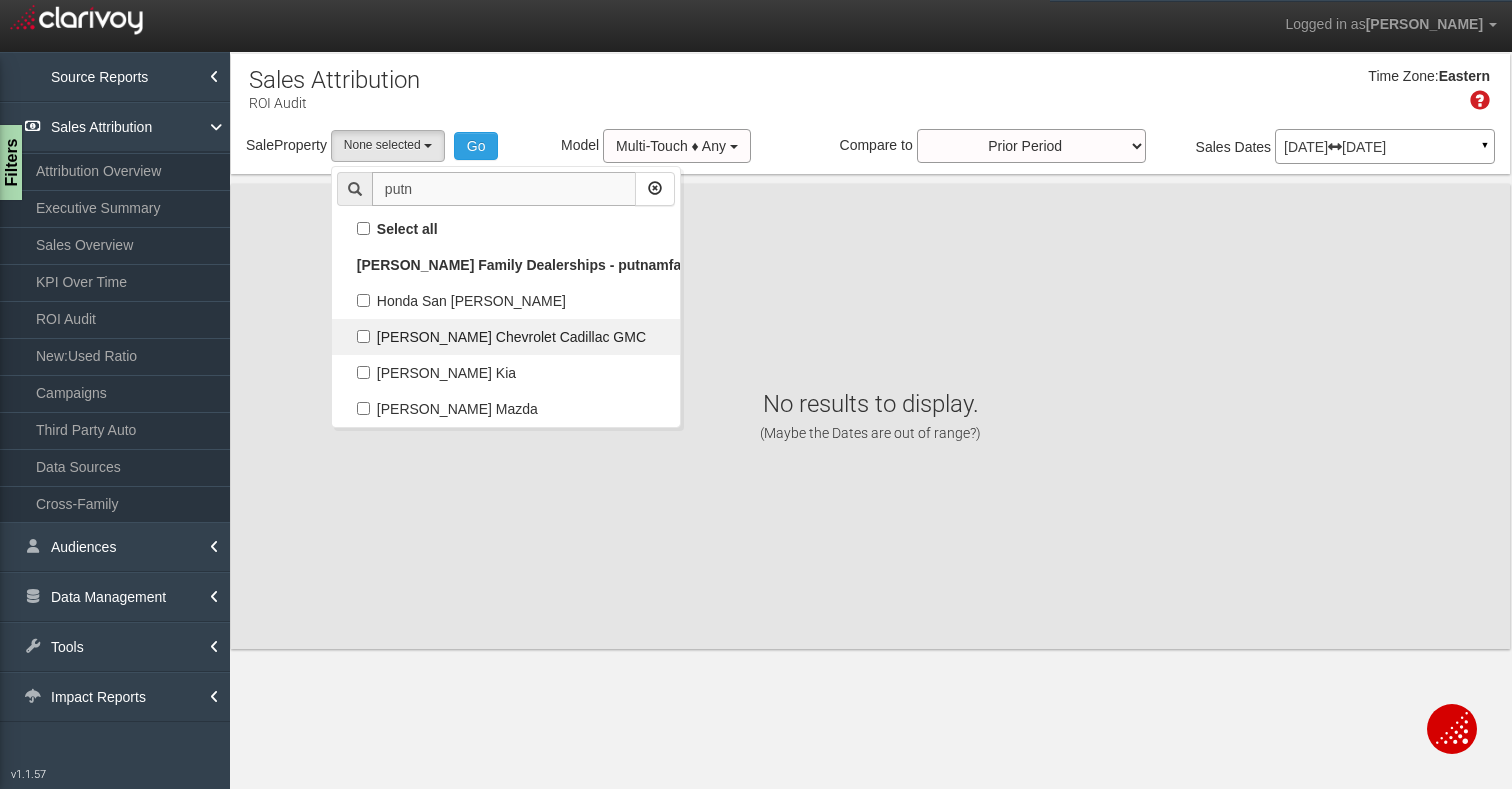 type on "putn" 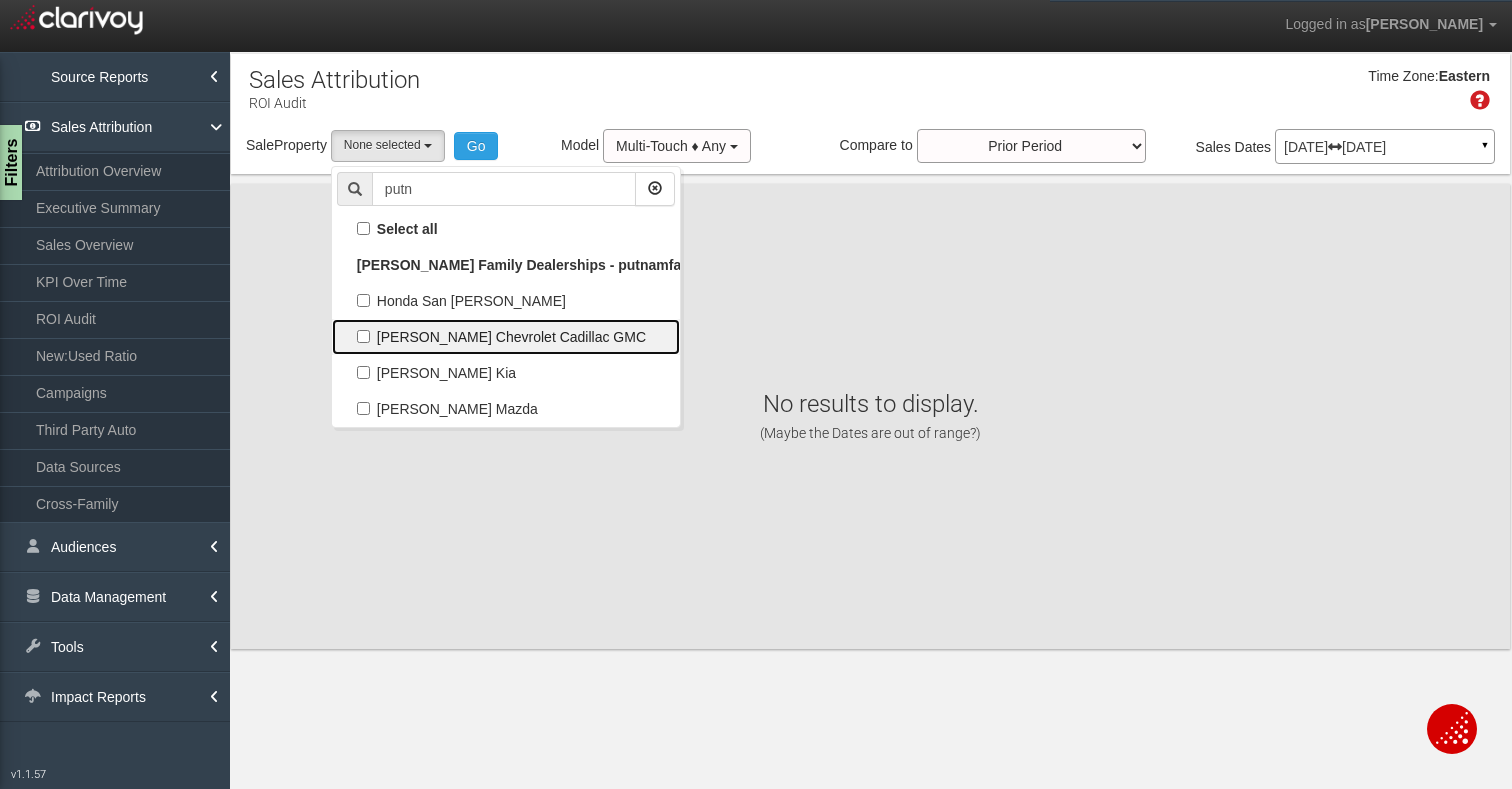 click on "[PERSON_NAME] Chevrolet Cadillac GMC" at bounding box center [506, 337] 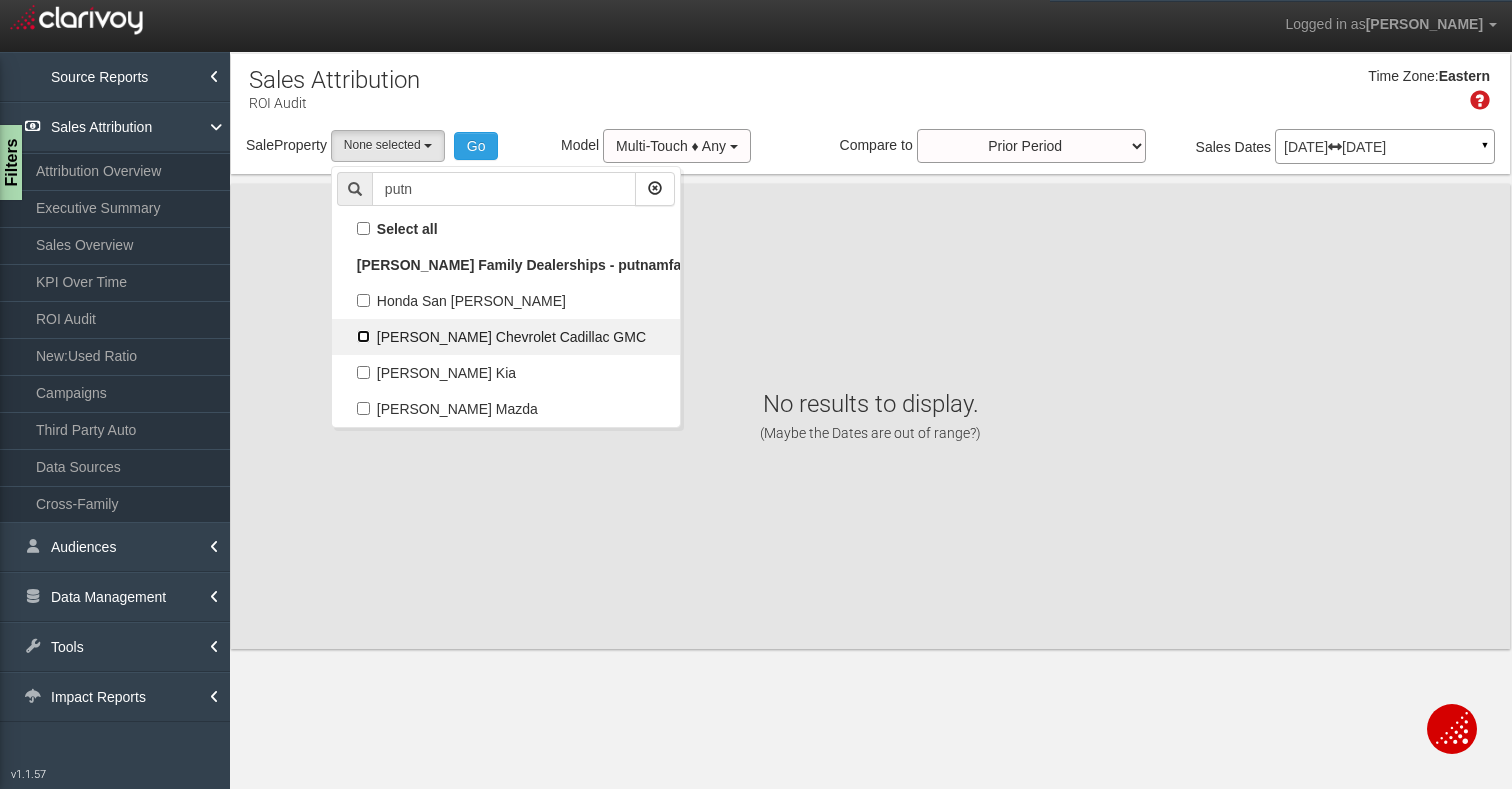 click on "[PERSON_NAME] Chevrolet Cadillac GMC" at bounding box center (363, 336) 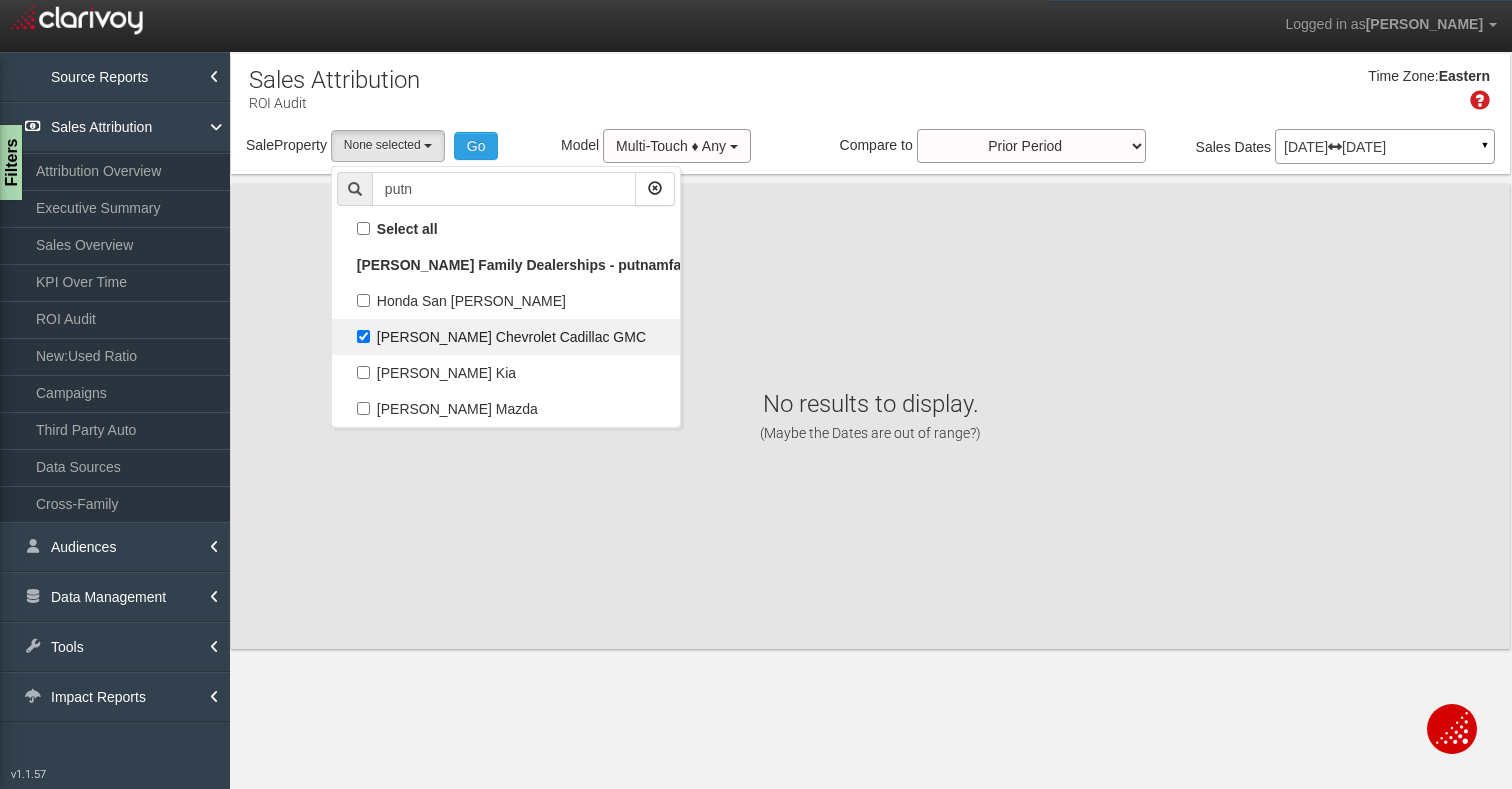 select on "object:5019" 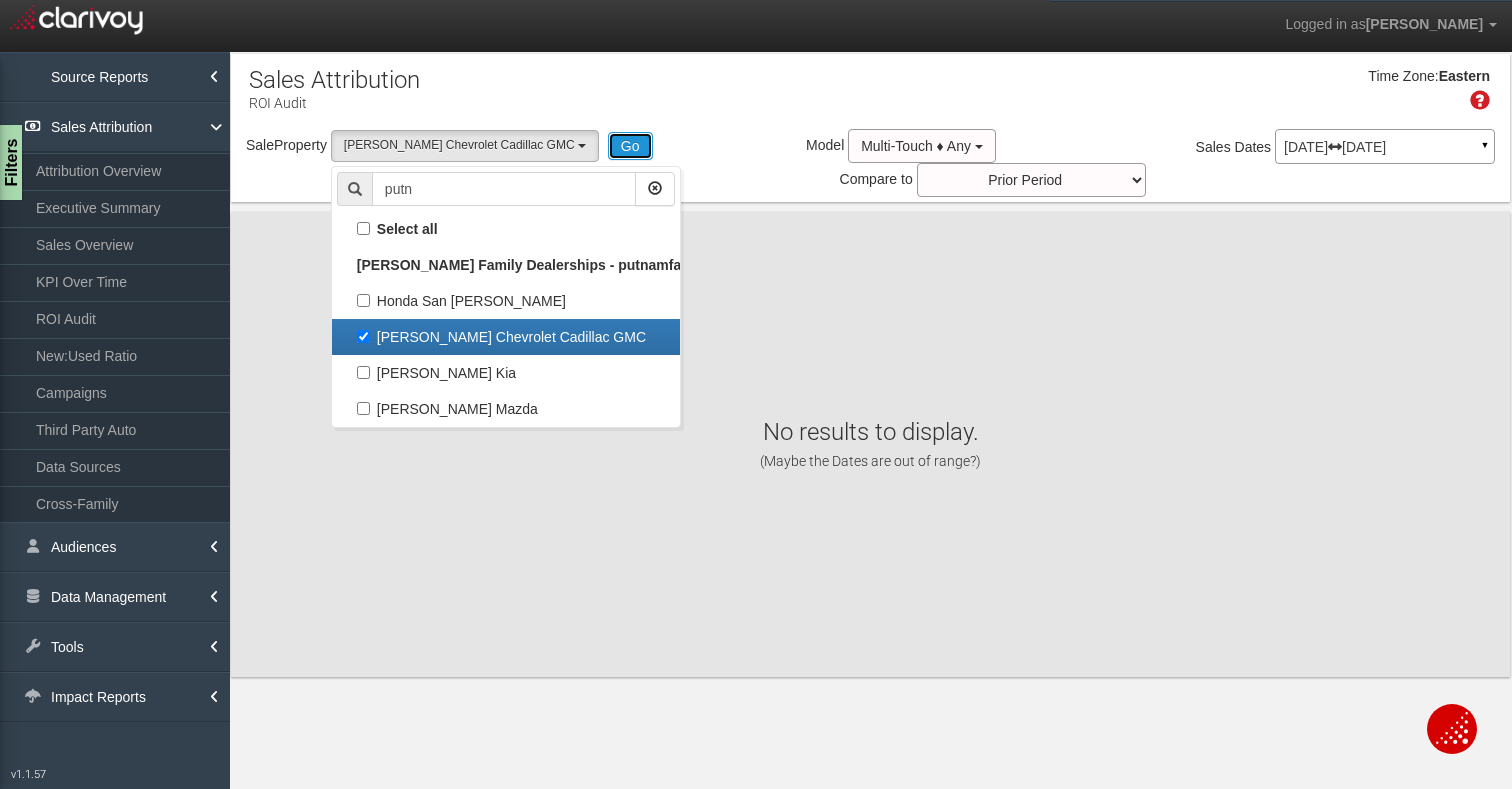 click on "Go" at bounding box center [630, 146] 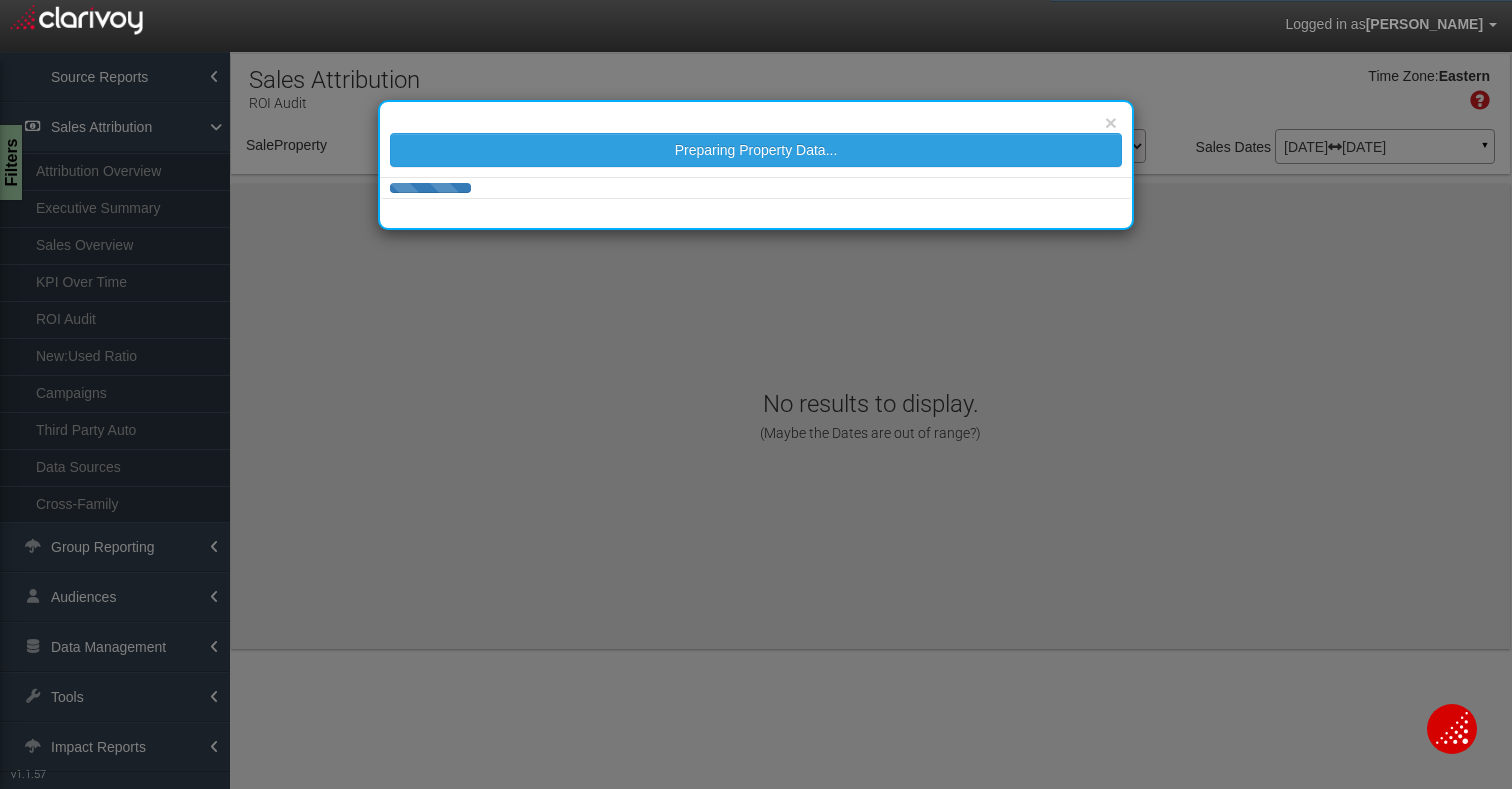 select on "object:7643" 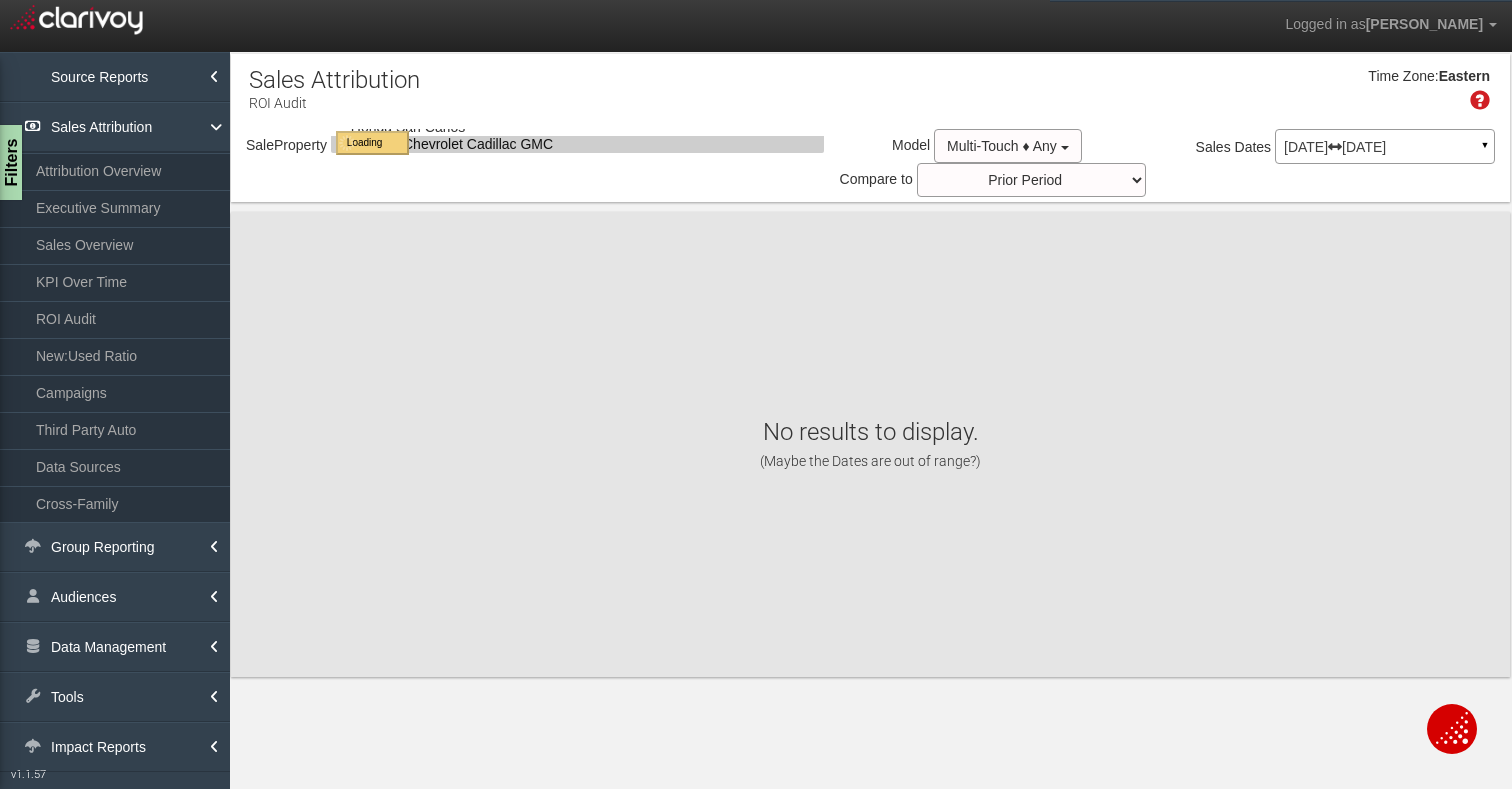 click on "×                                               						 Preparing Property Data..." at bounding box center [0, 0] 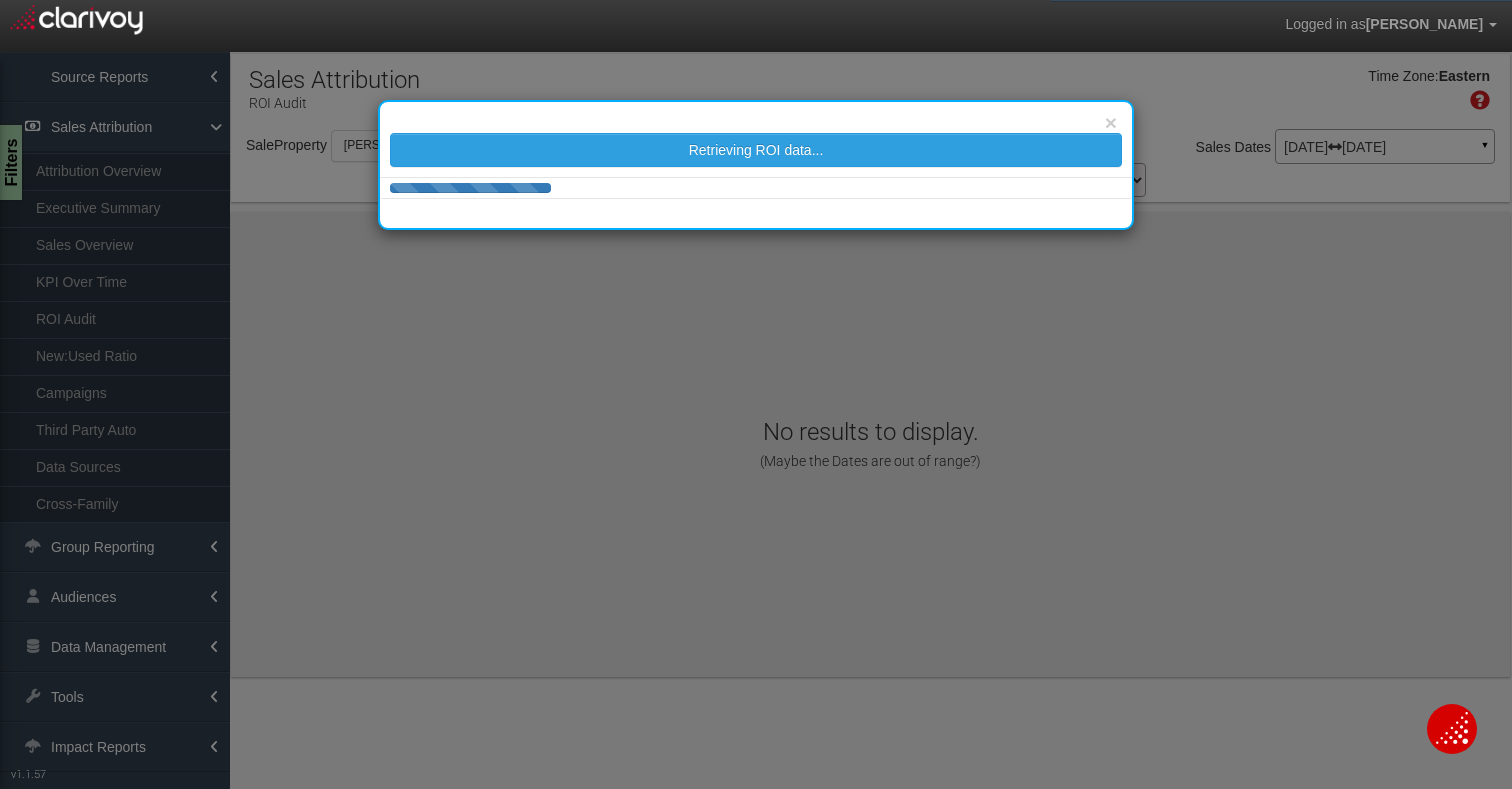 click on "×                                               						 Retrieving ROI data..." at bounding box center [756, 394] 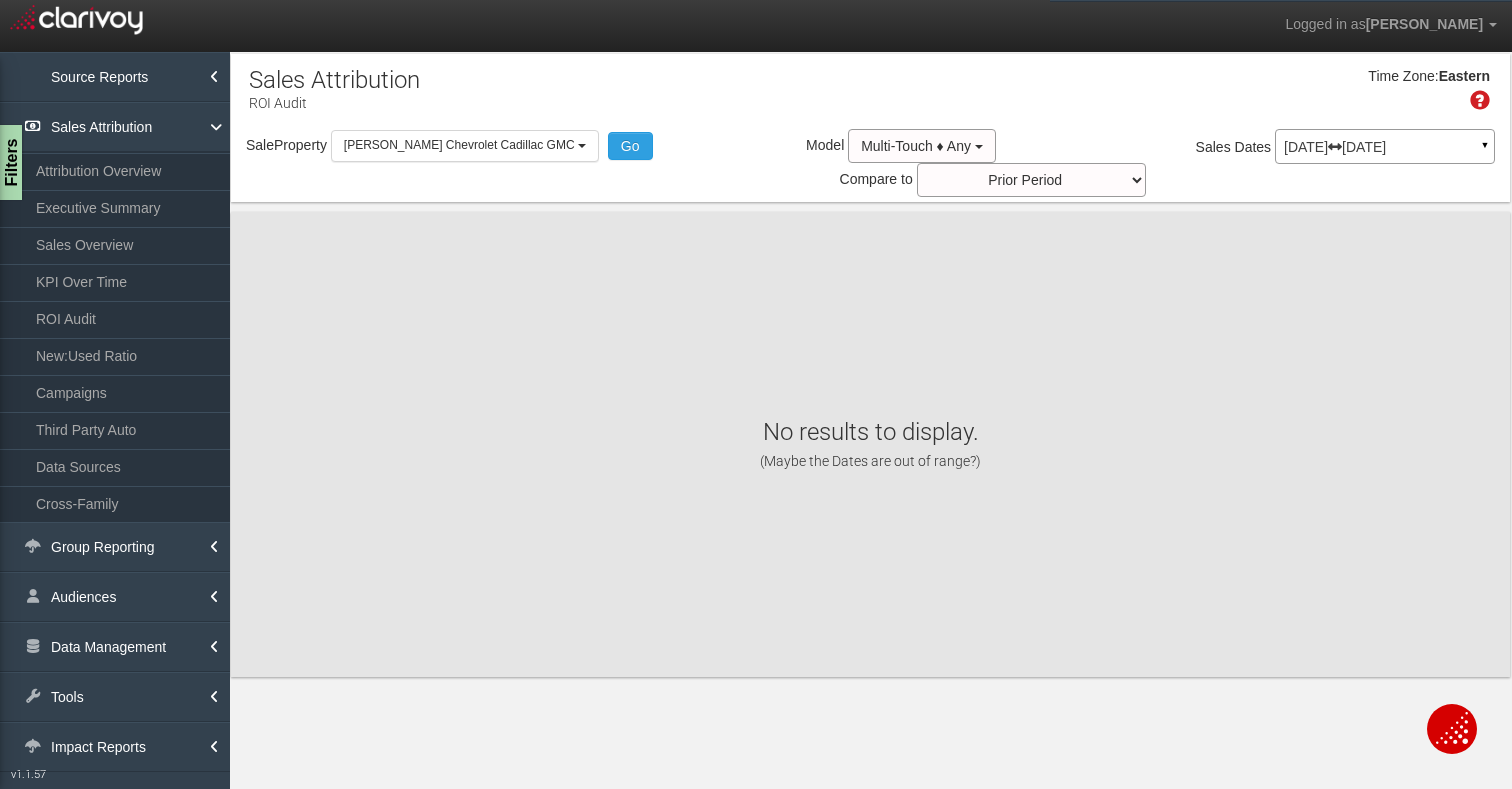click at bounding box center [1335, 147] 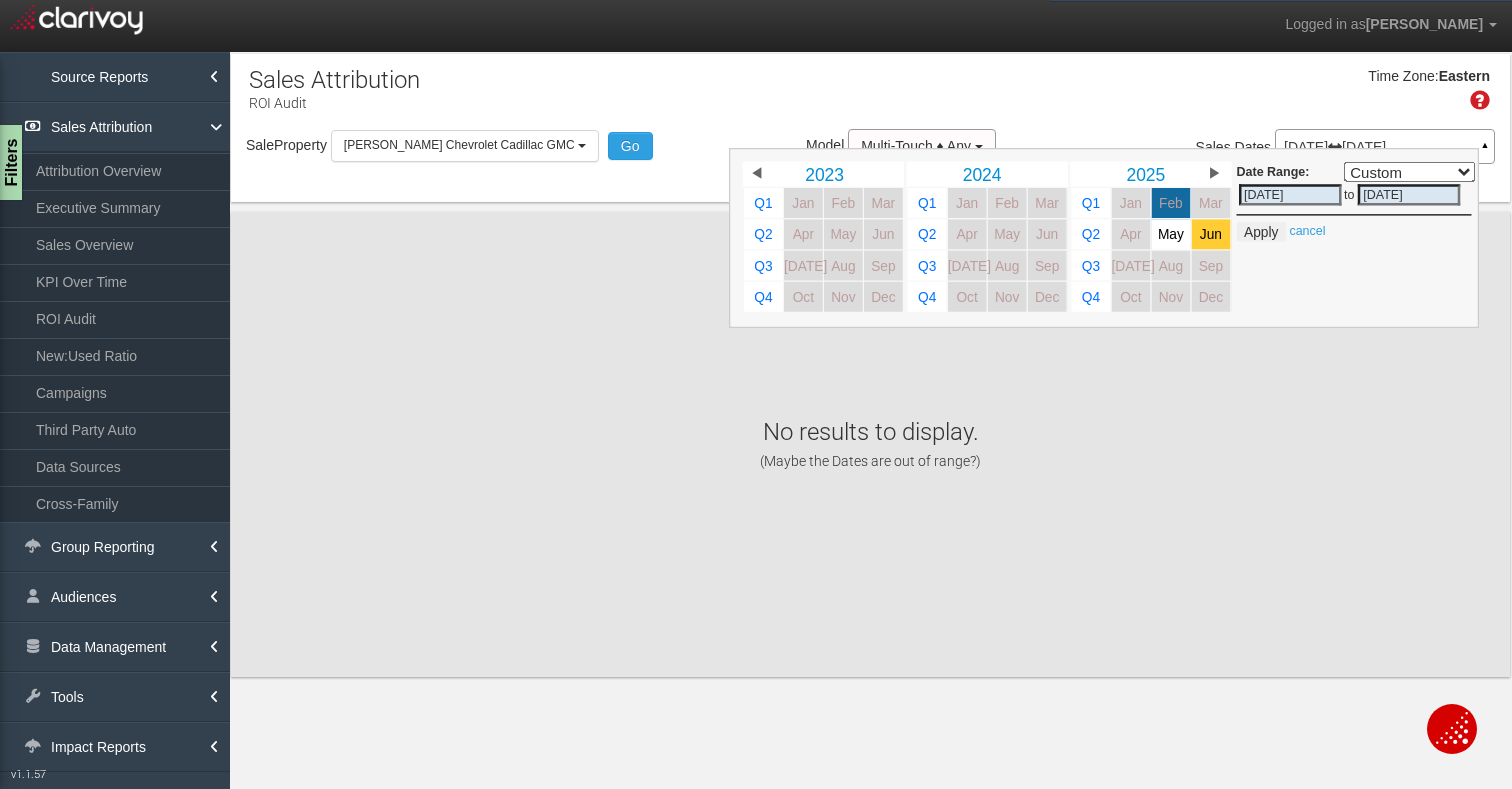 click on "Jun" at bounding box center [1211, 234] 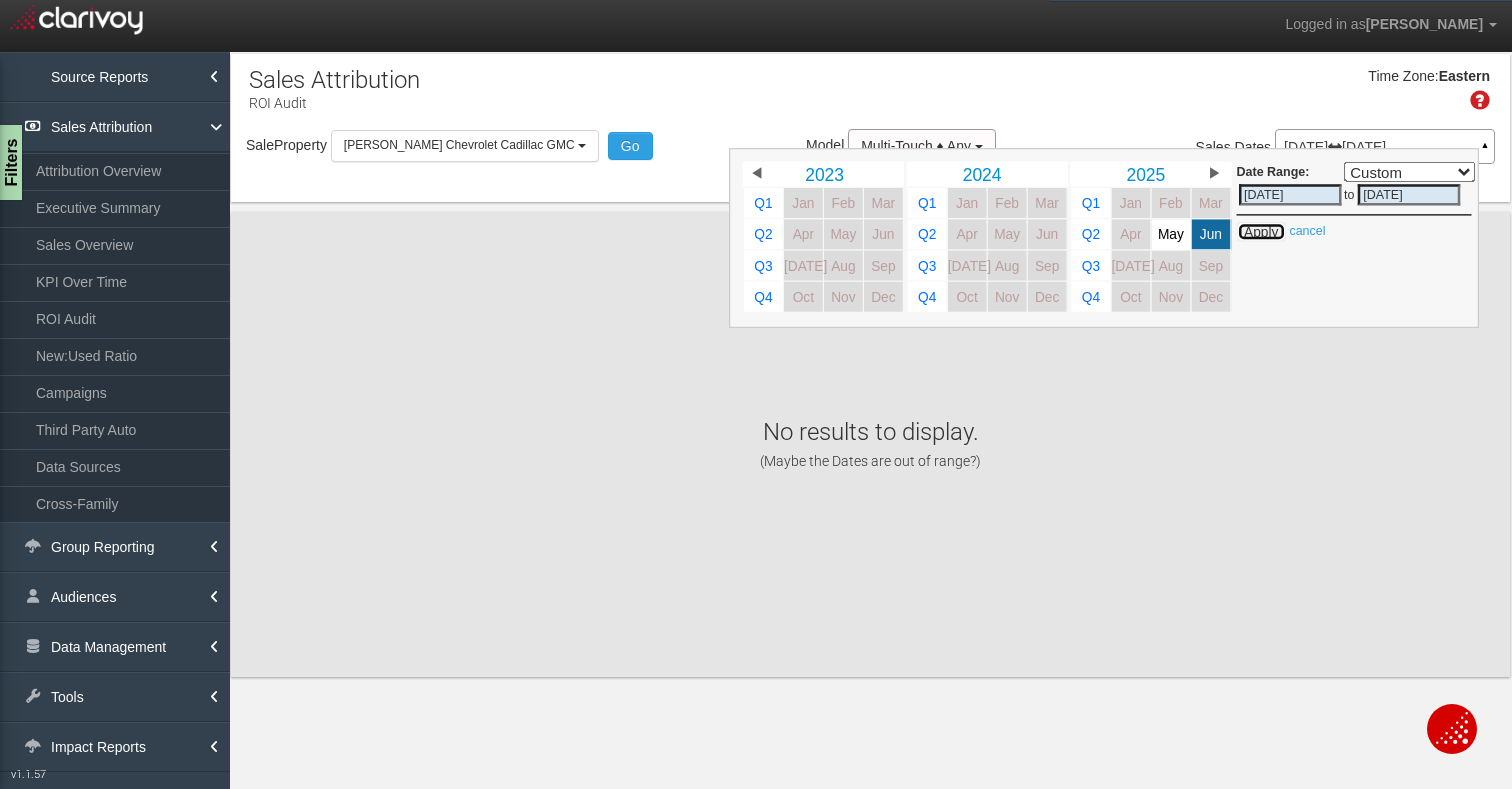 click on "Apply" at bounding box center (1261, 232) 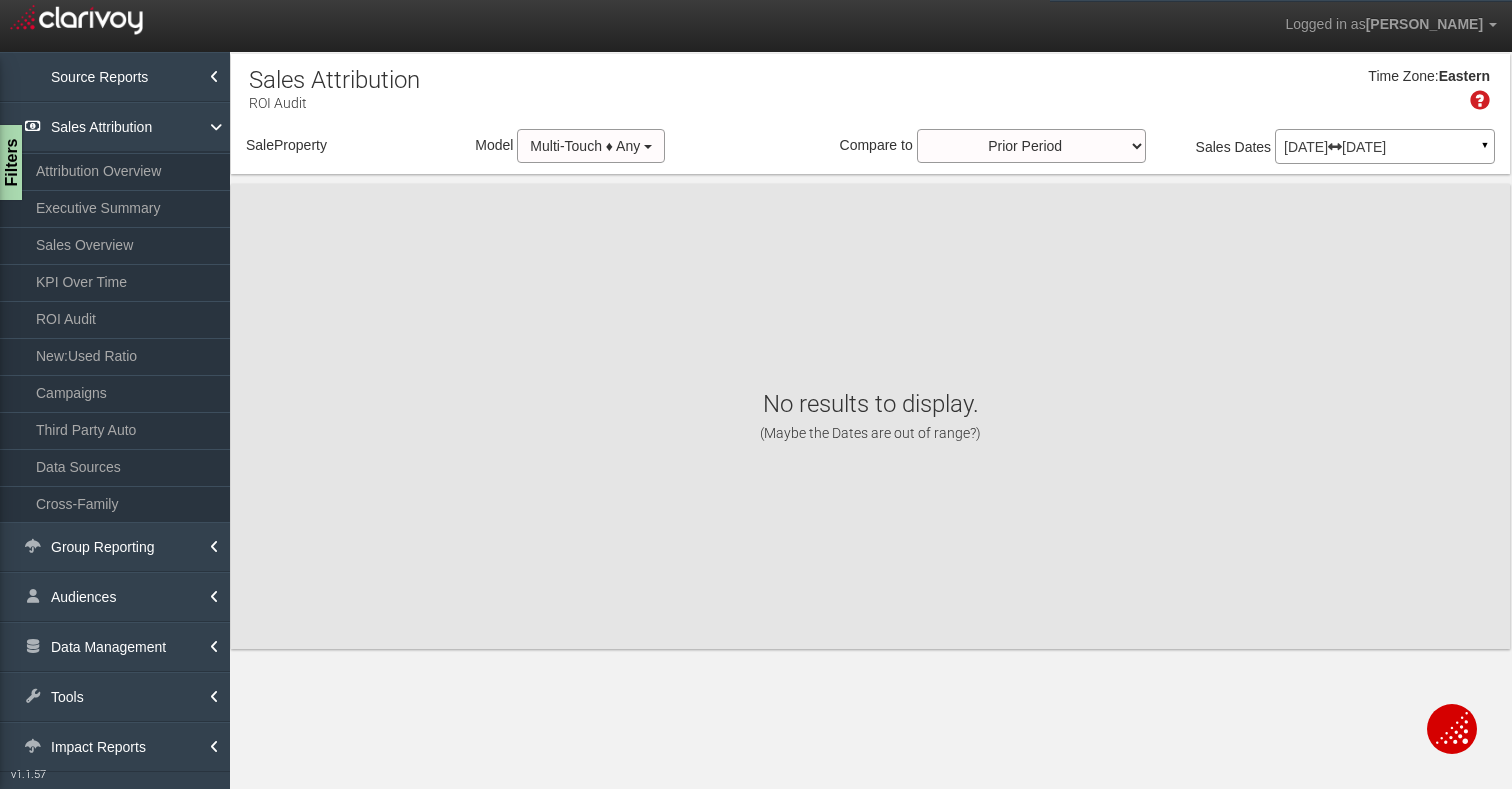 select on "object:10249" 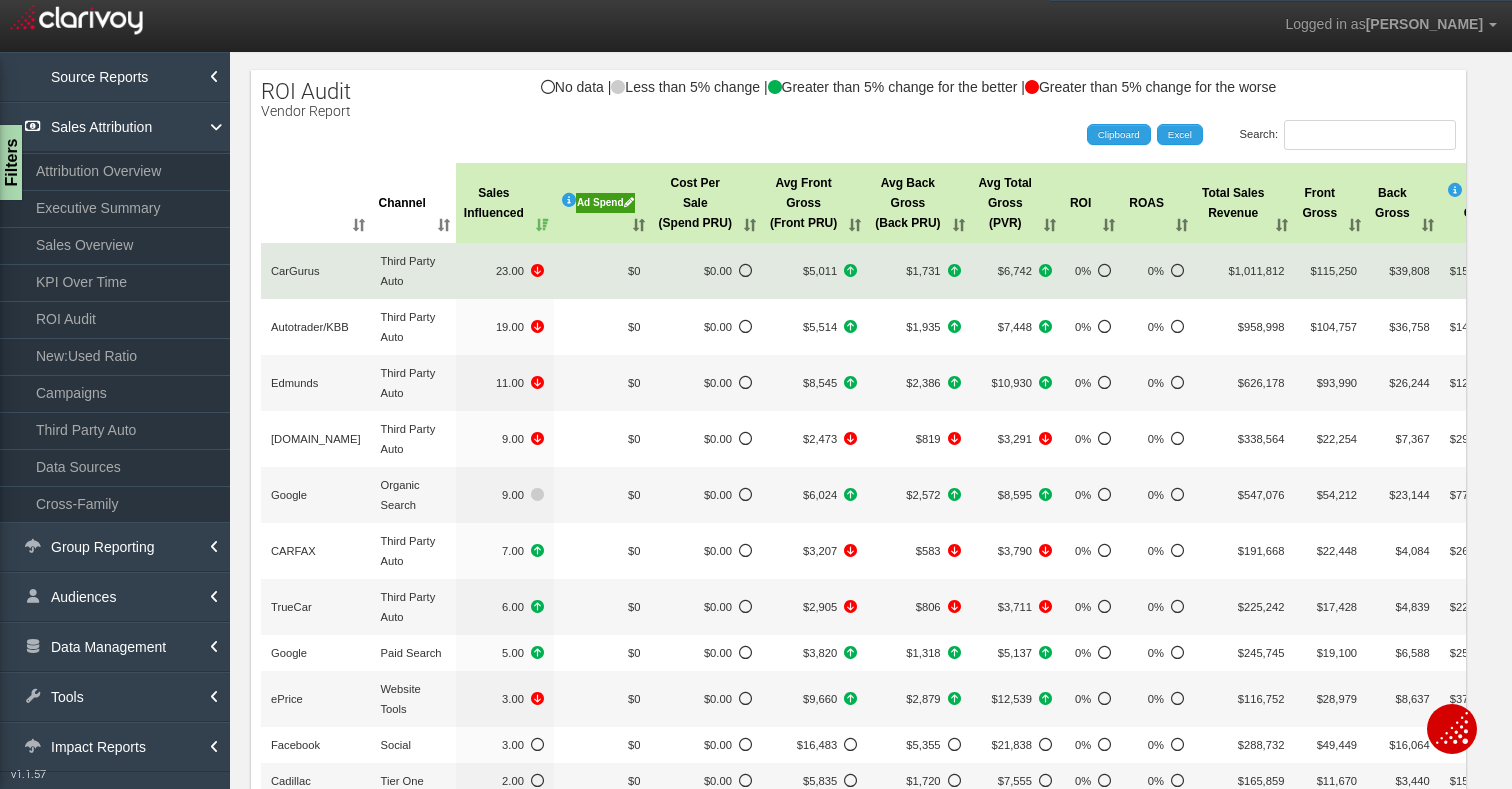scroll, scrollTop: 170, scrollLeft: 0, axis: vertical 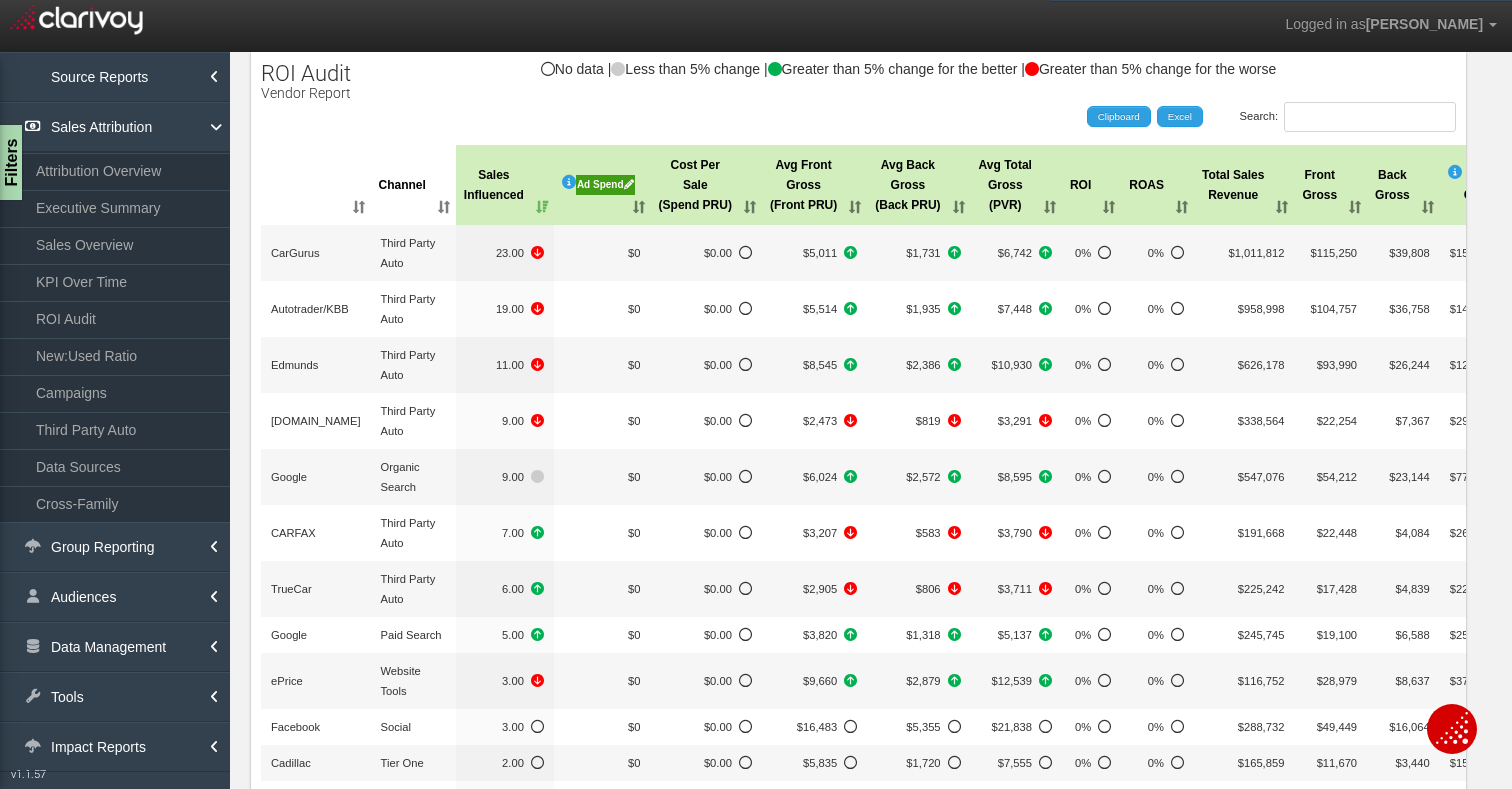 click on "Sales  Influenced" at bounding box center (505, 185) 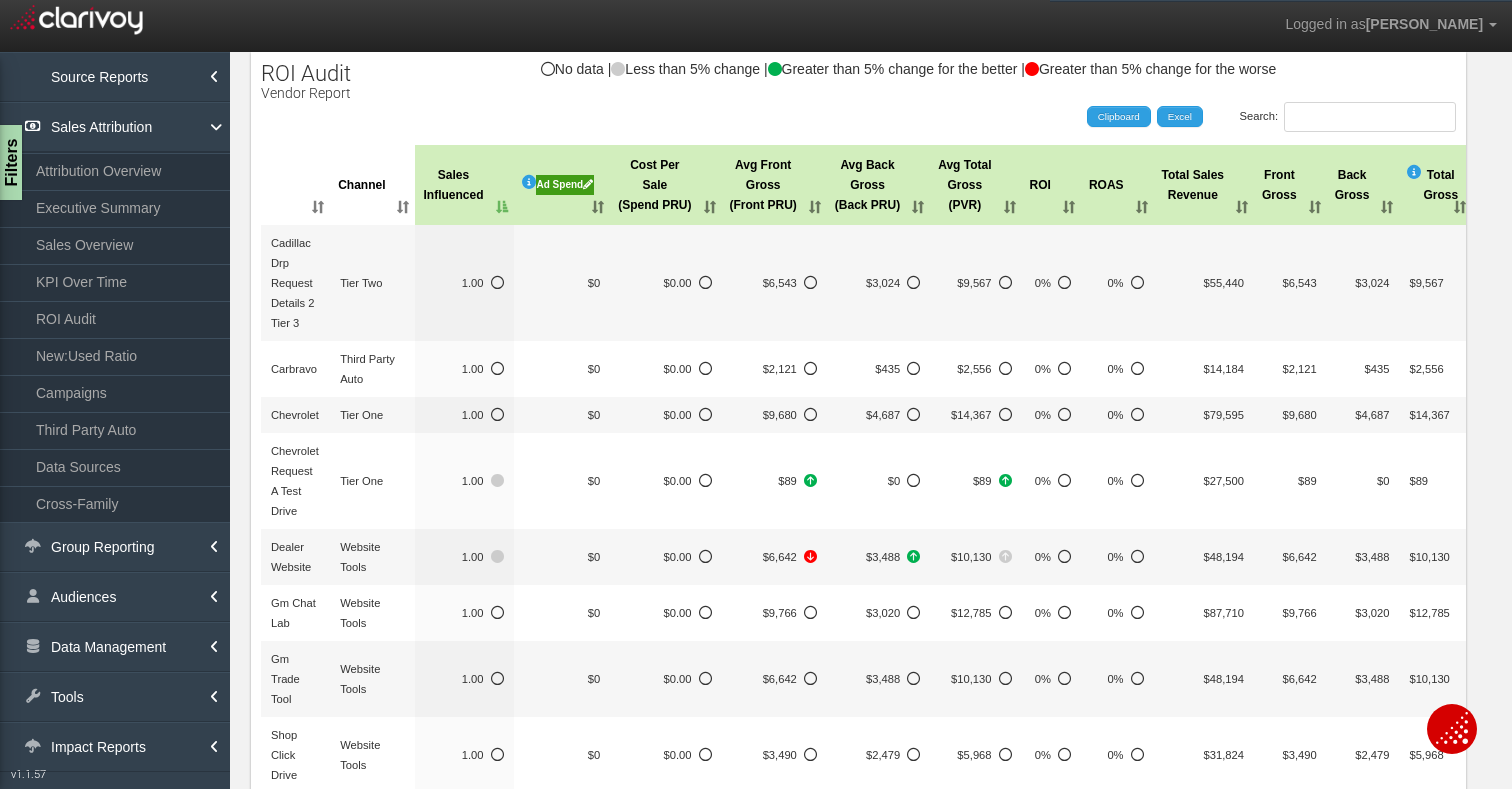 click on "Sales  Influenced" at bounding box center (464, 185) 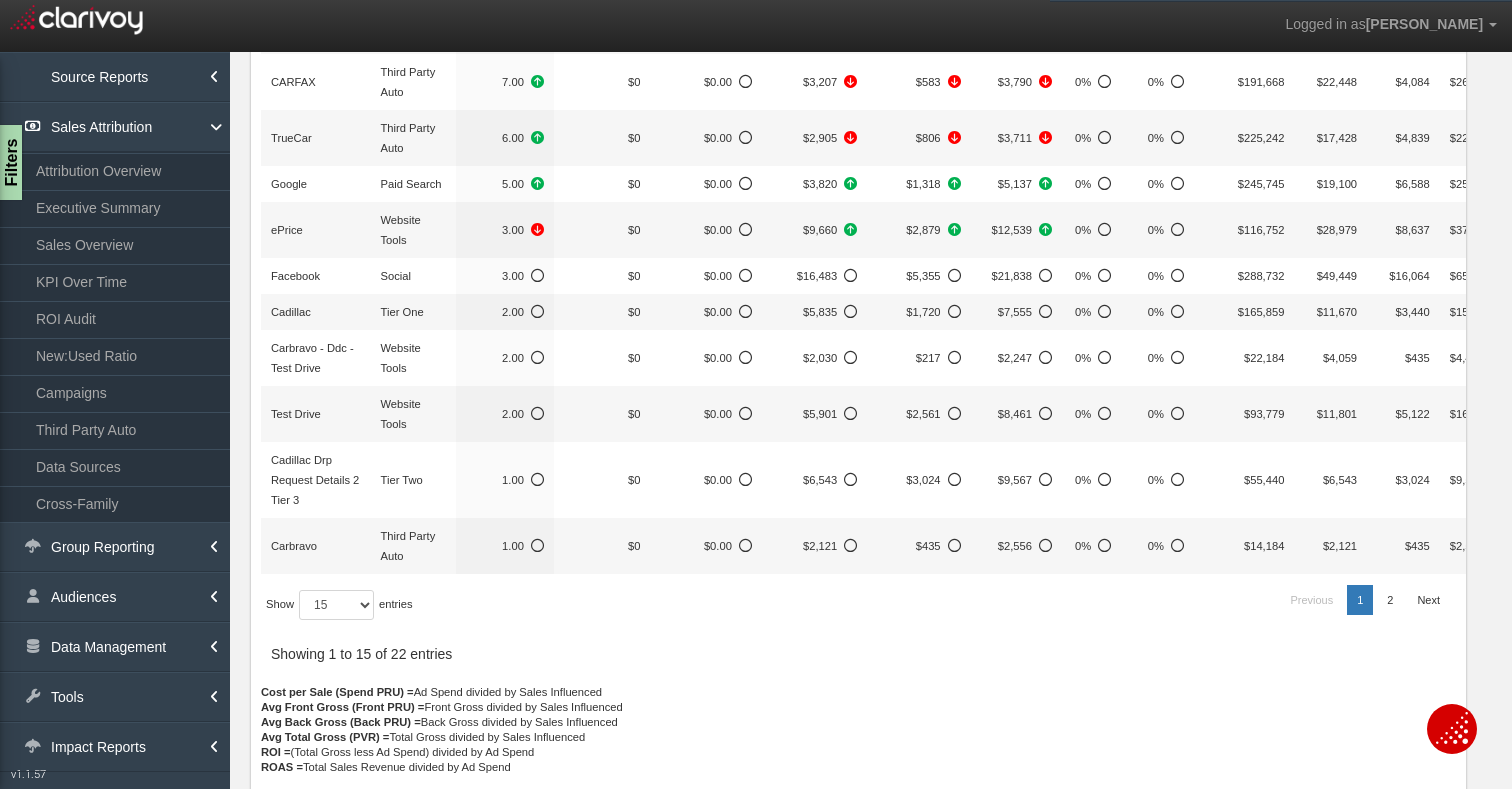 scroll, scrollTop: 651, scrollLeft: 0, axis: vertical 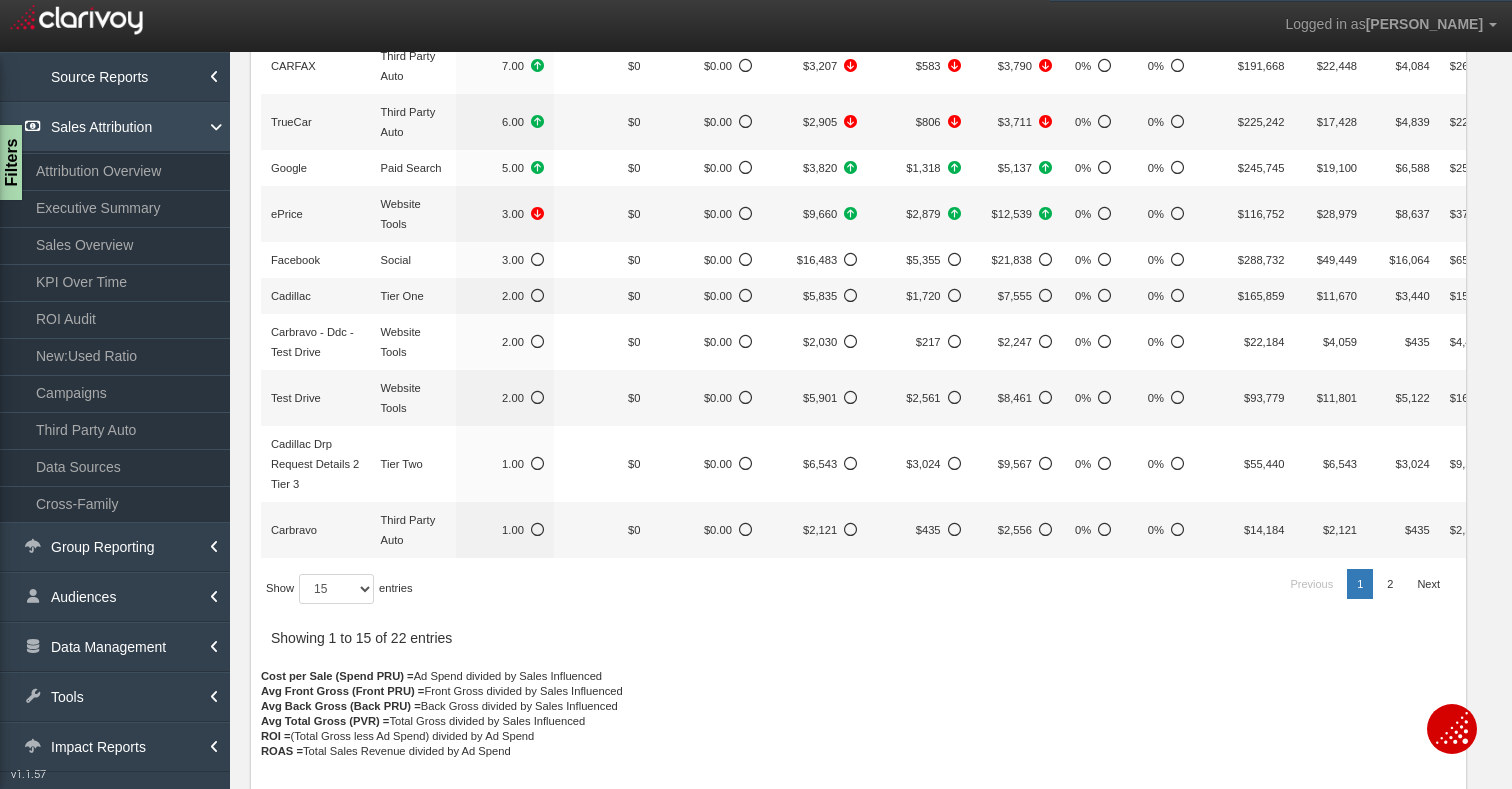click on "Sales Attribution" at bounding box center (115, 127) 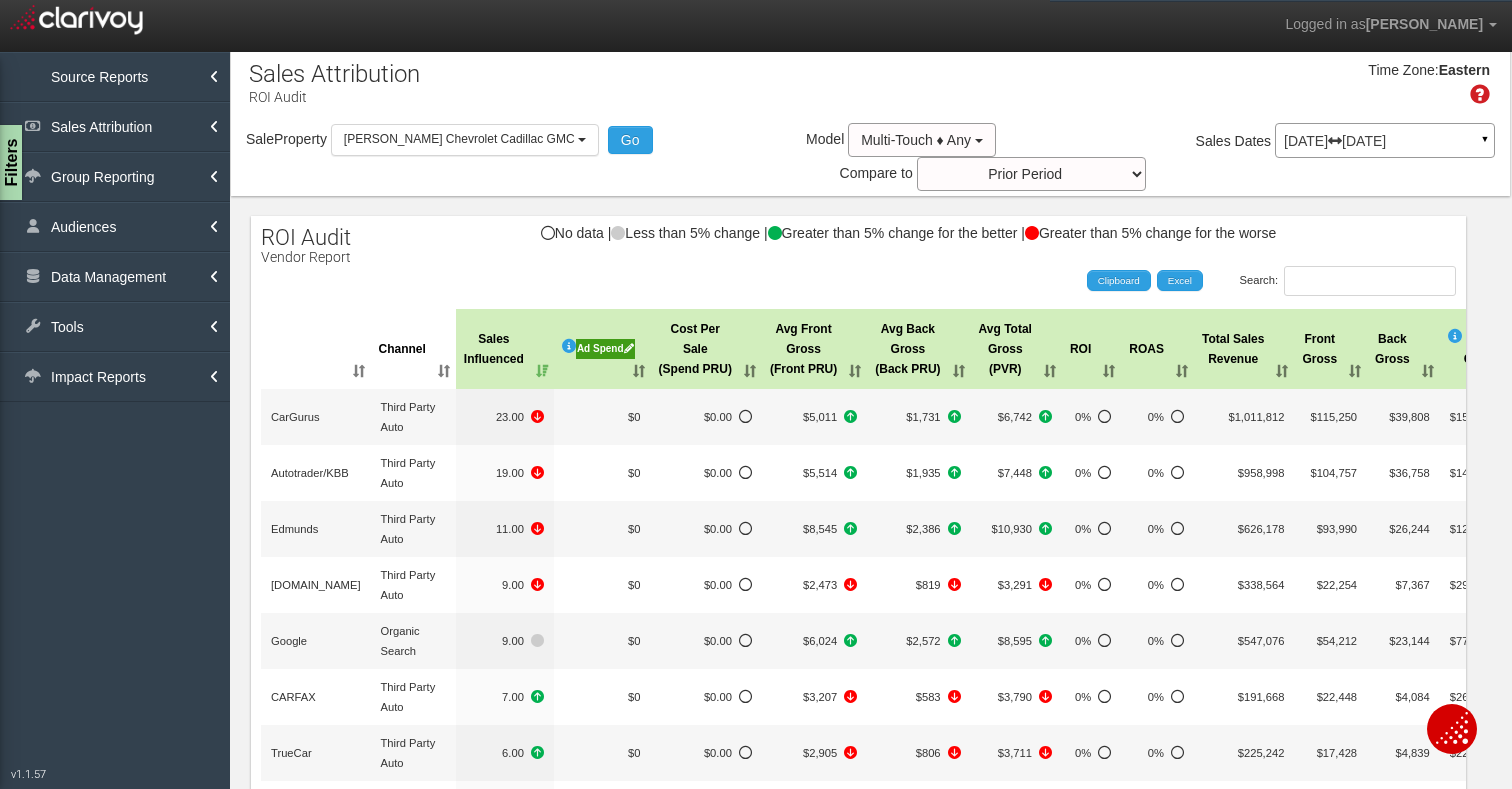 scroll, scrollTop: 0, scrollLeft: 0, axis: both 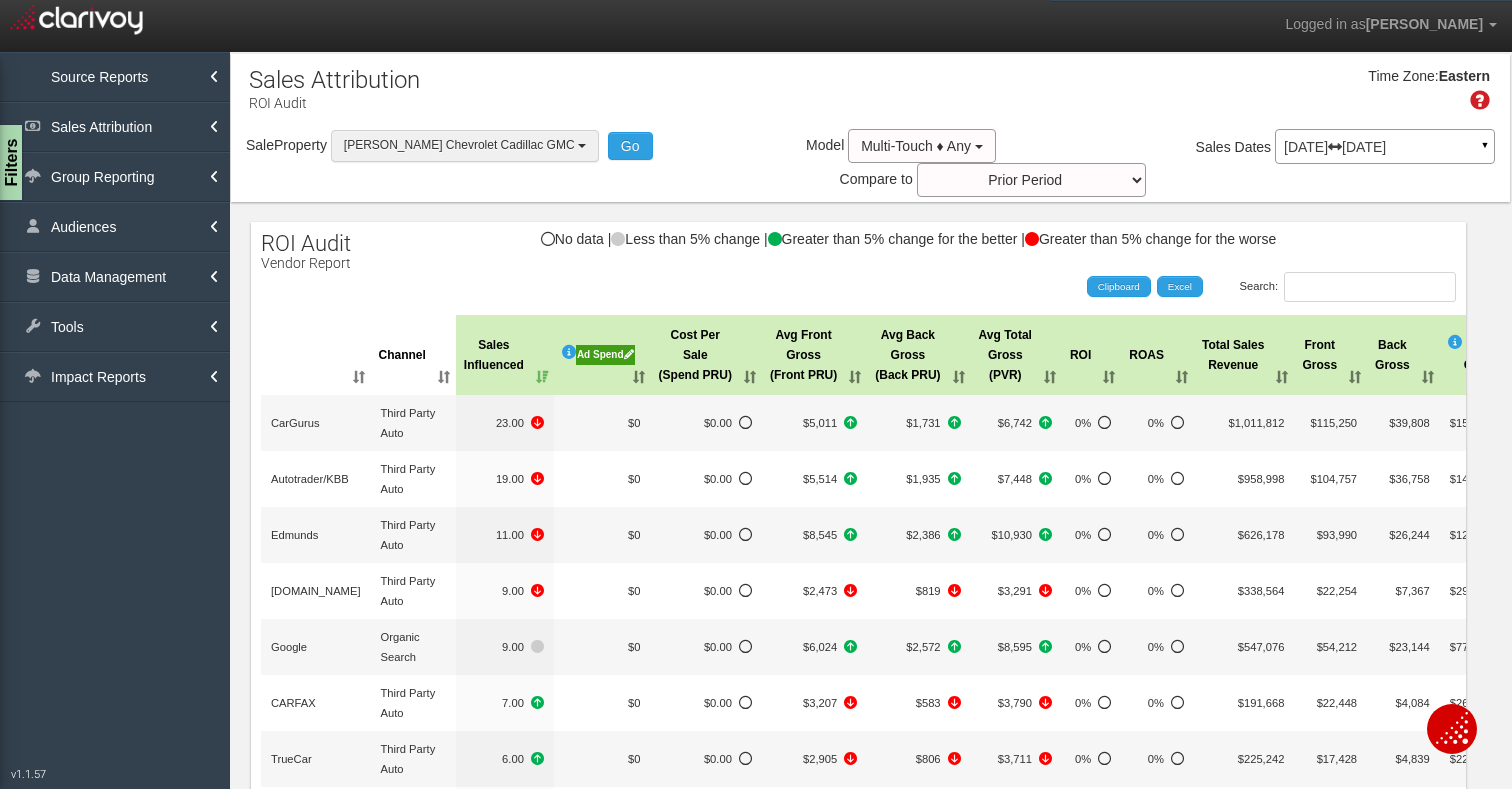 click at bounding box center (582, 146) 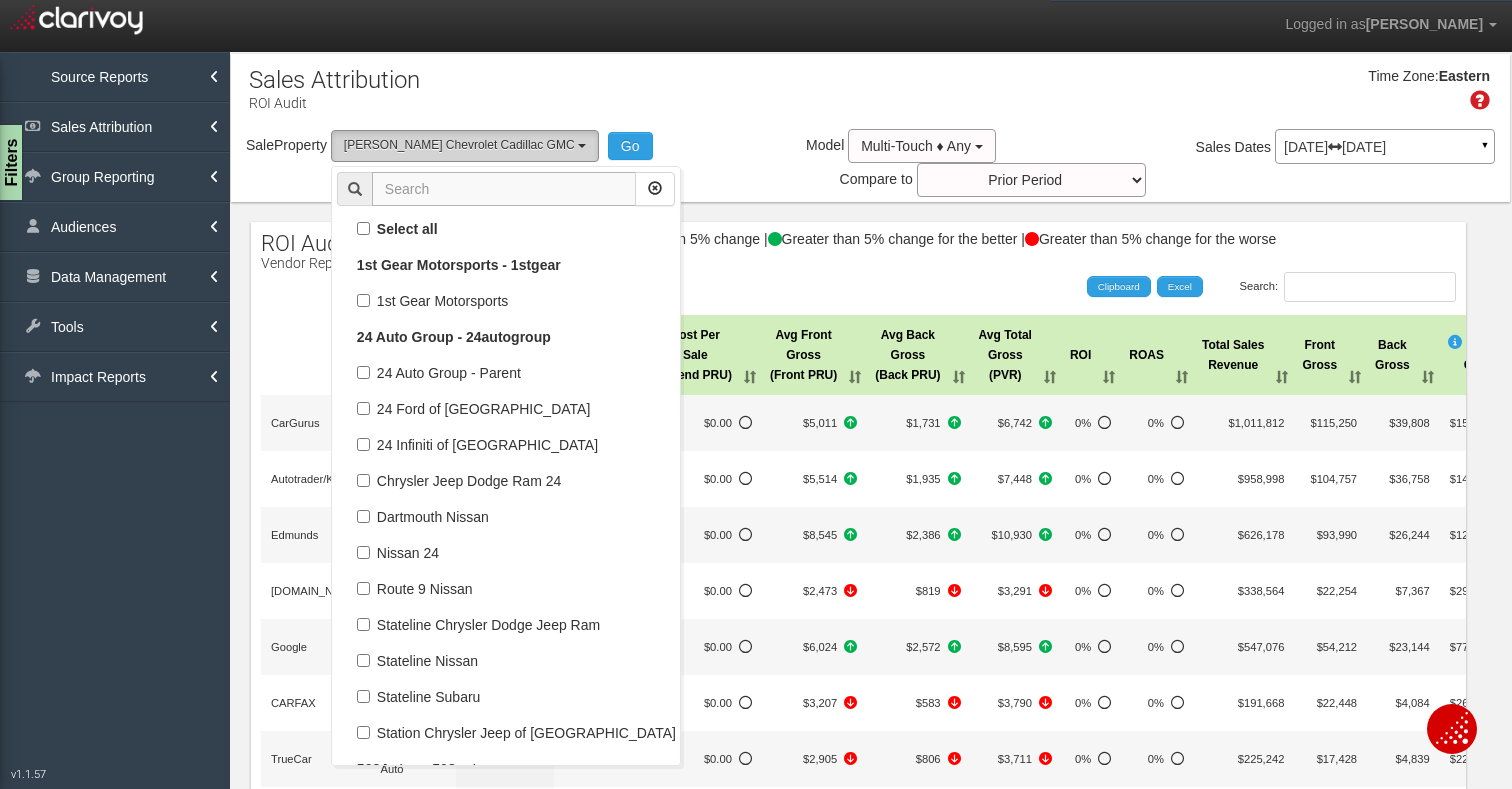 scroll, scrollTop: 97956, scrollLeft: 0, axis: vertical 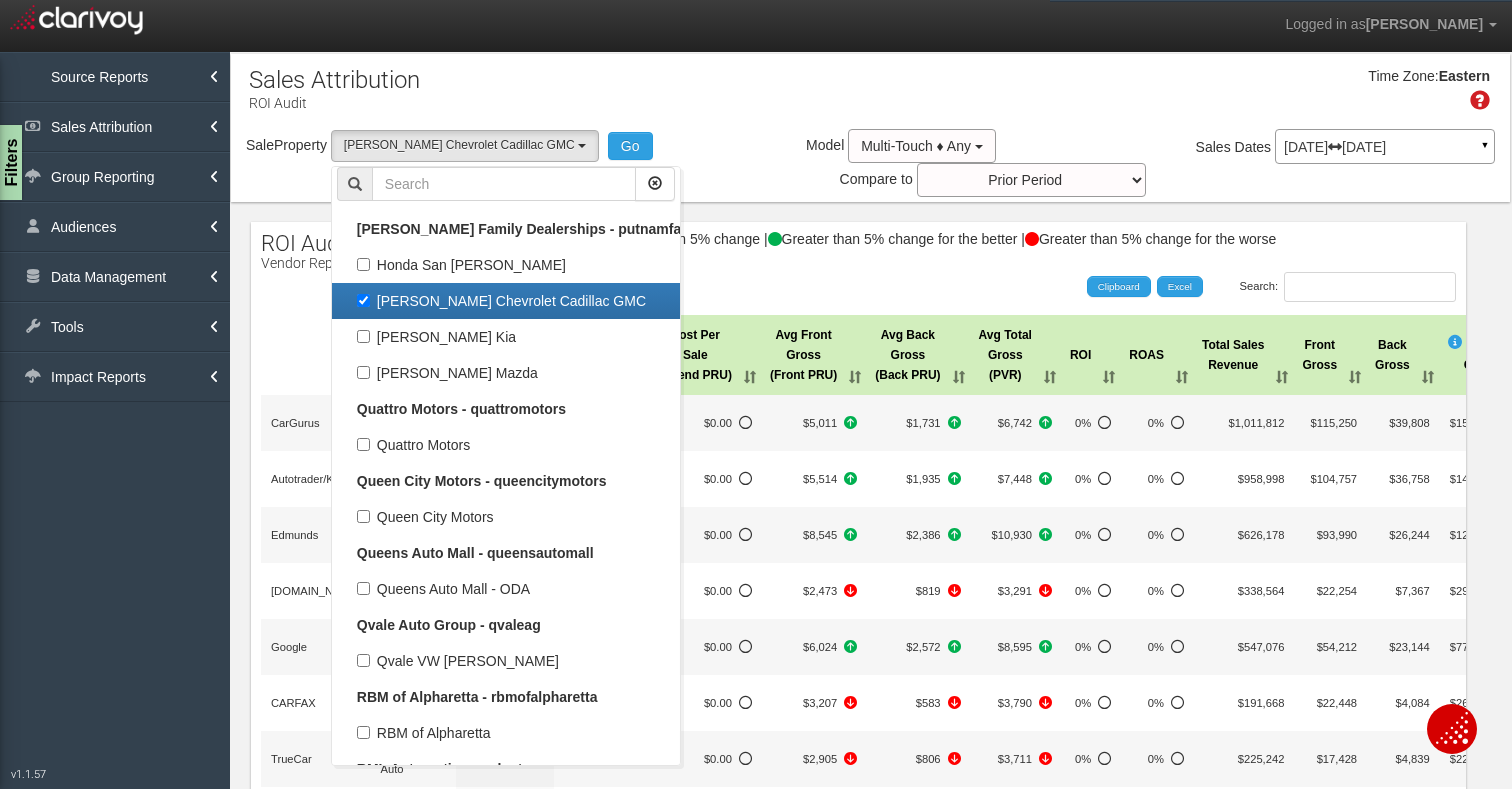 click on "[PERSON_NAME] Chevrolet Cadillac GMC" at bounding box center (506, 301) 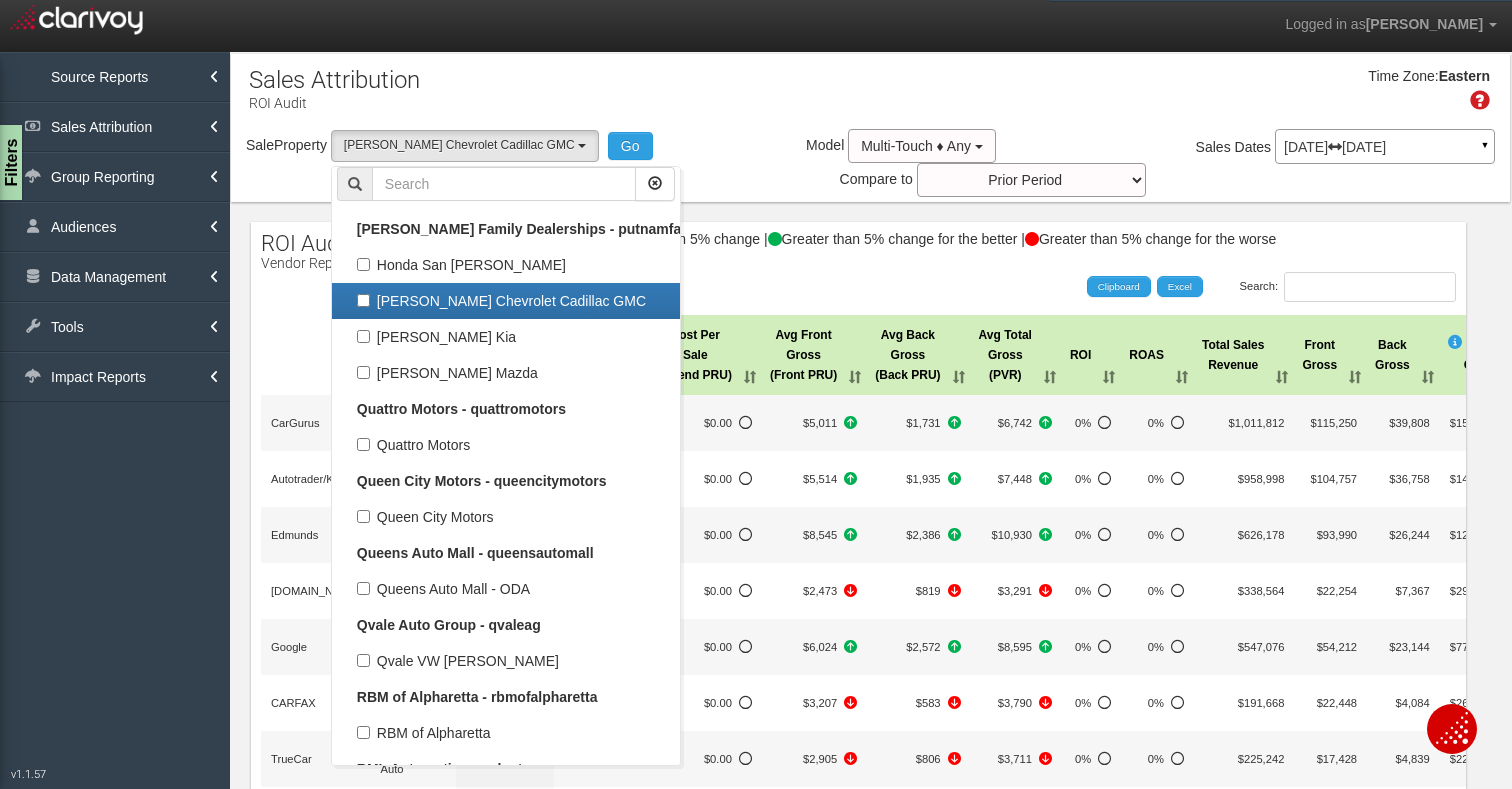 select 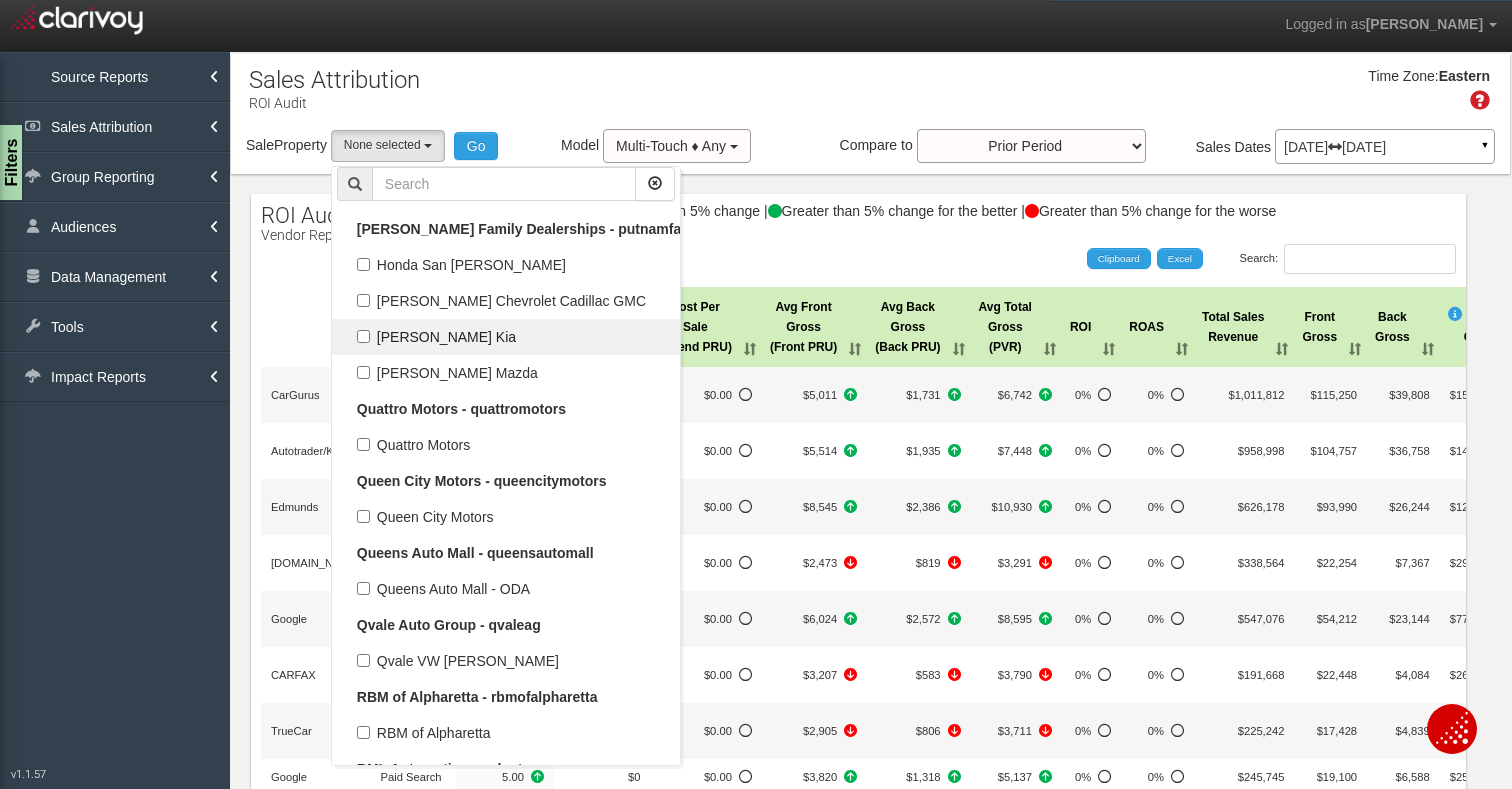 scroll, scrollTop: 48996, scrollLeft: 0, axis: vertical 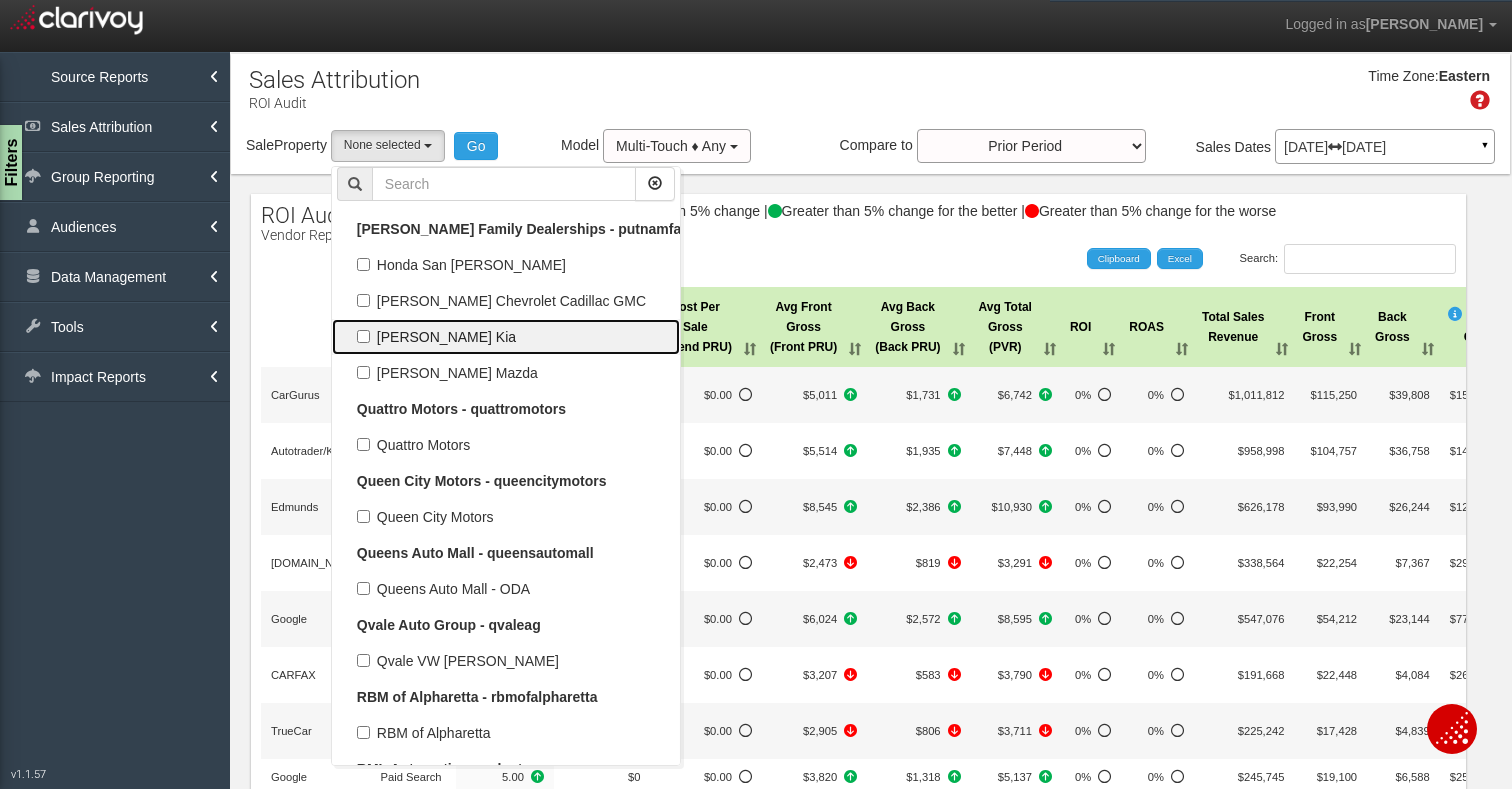 click on "[PERSON_NAME] Kia" at bounding box center (506, 337) 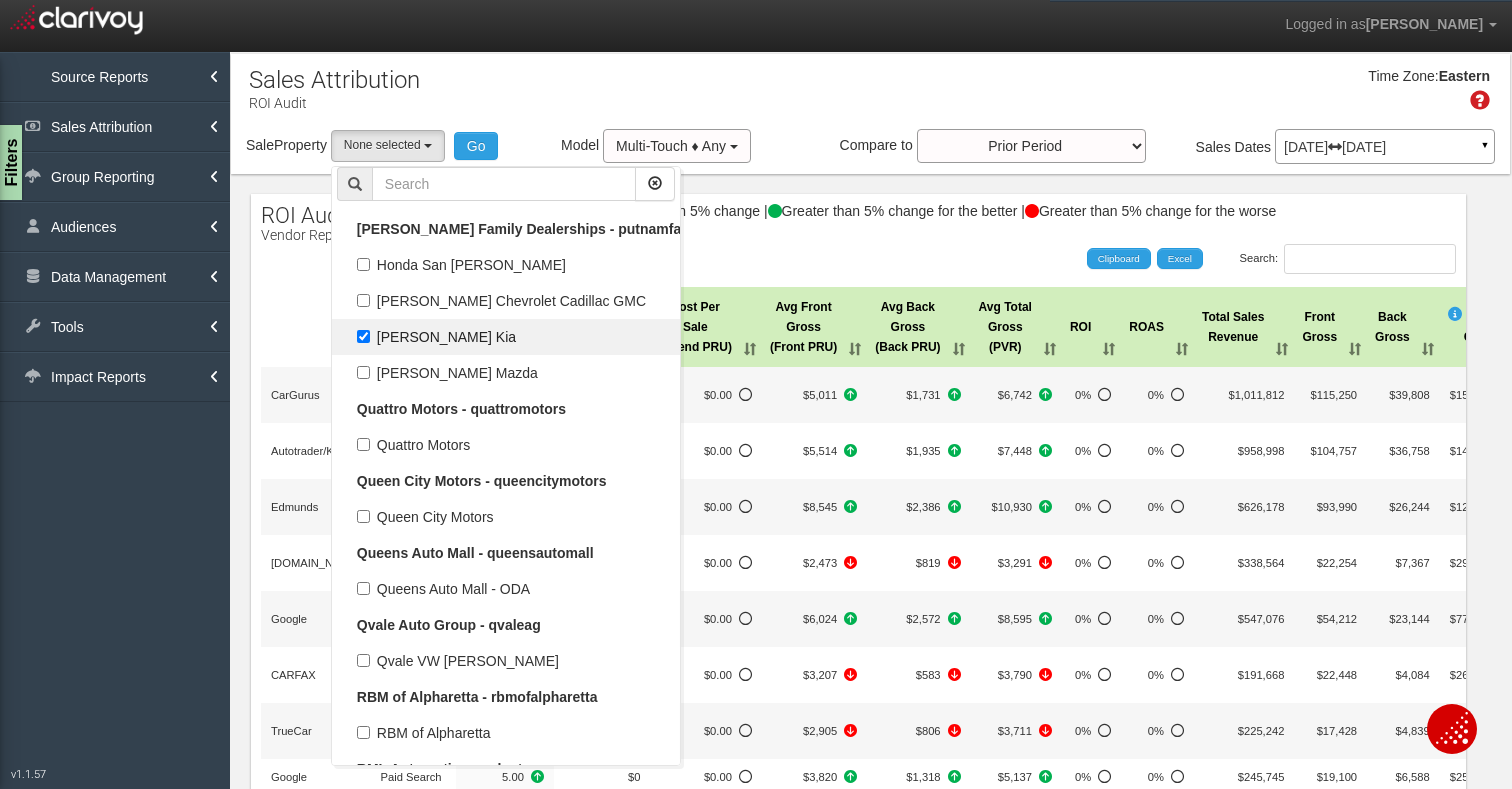select on "object:10250" 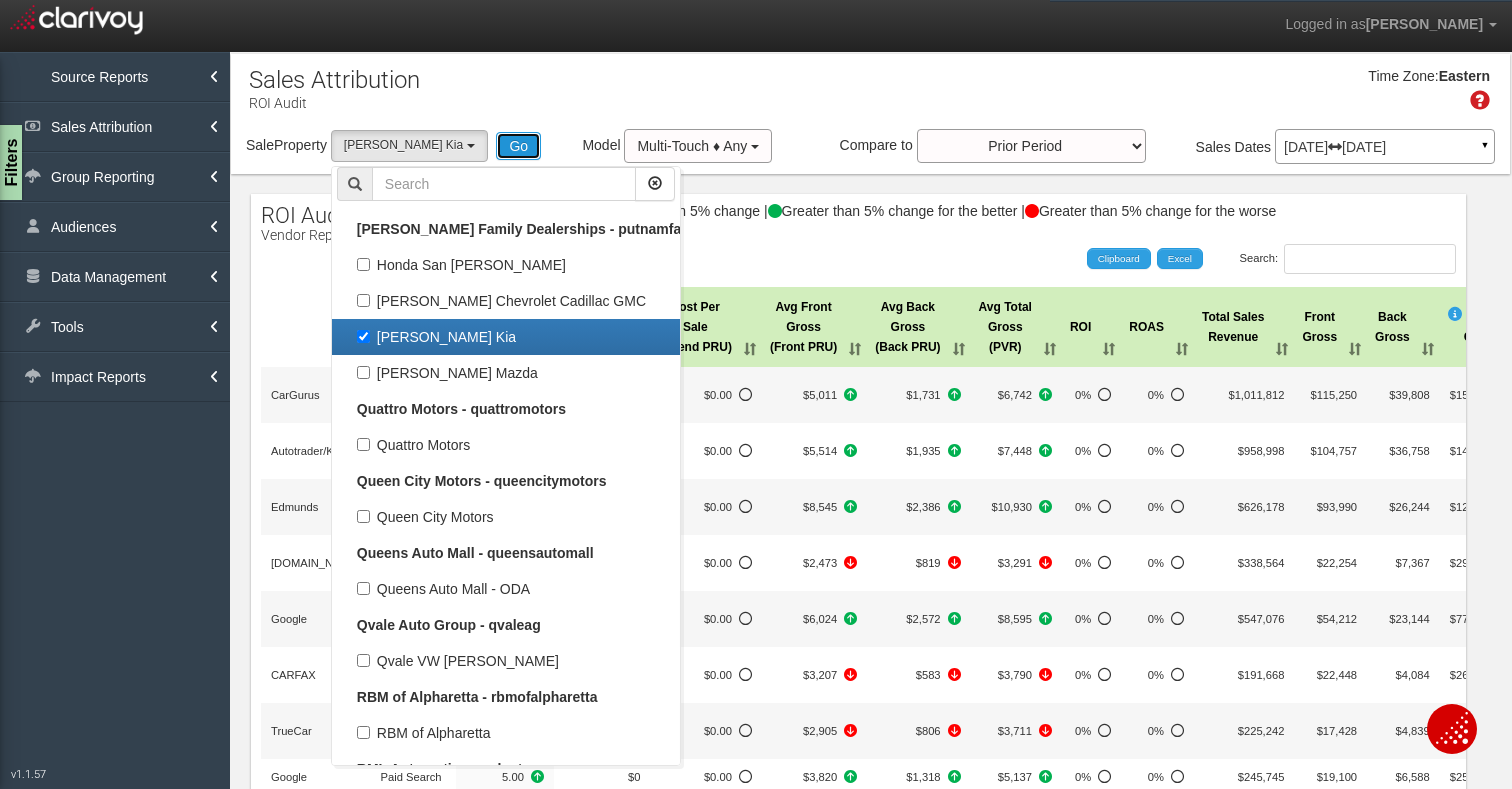 click on "Go" at bounding box center (518, 146) 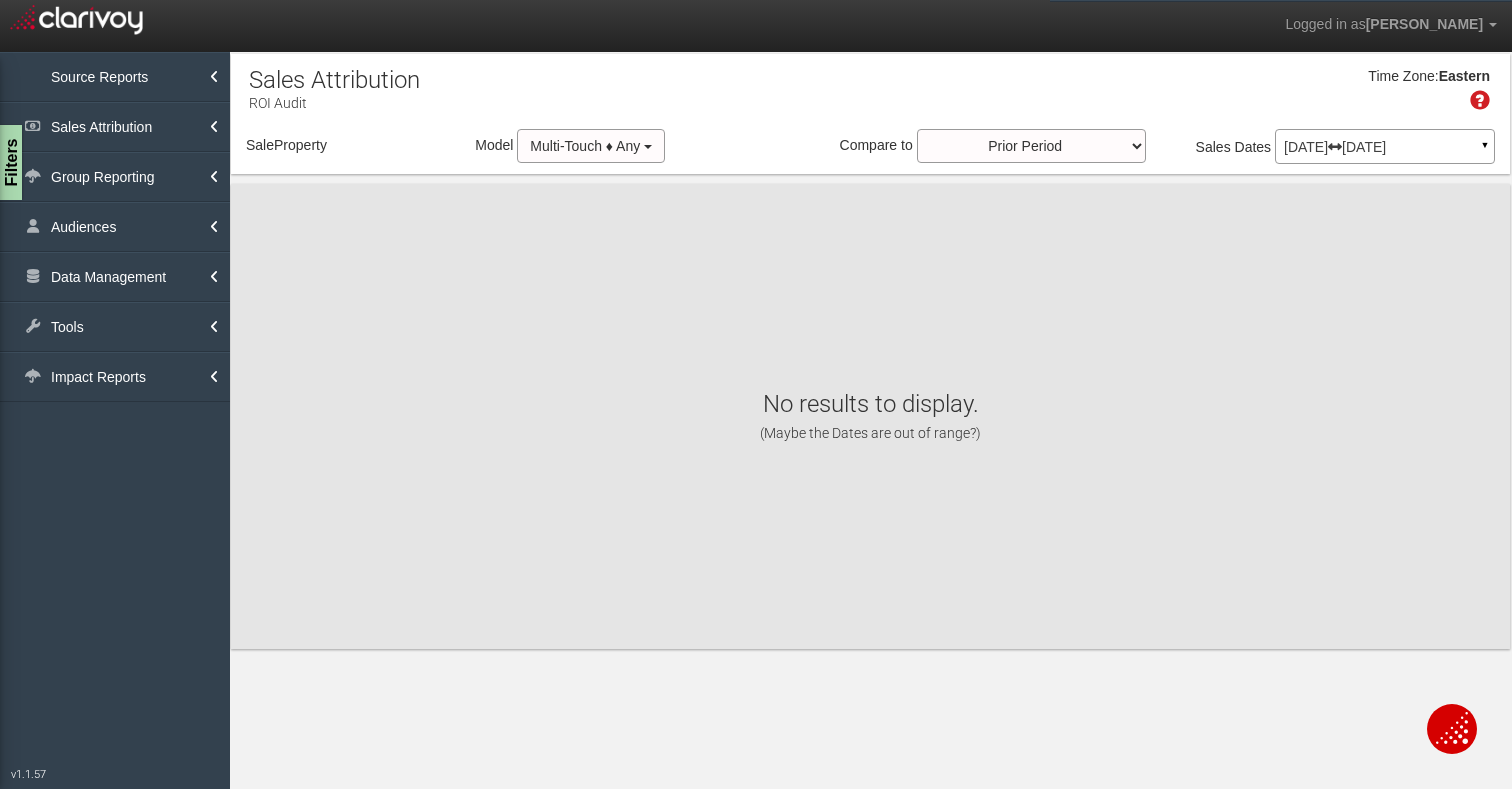 select on "object:12874" 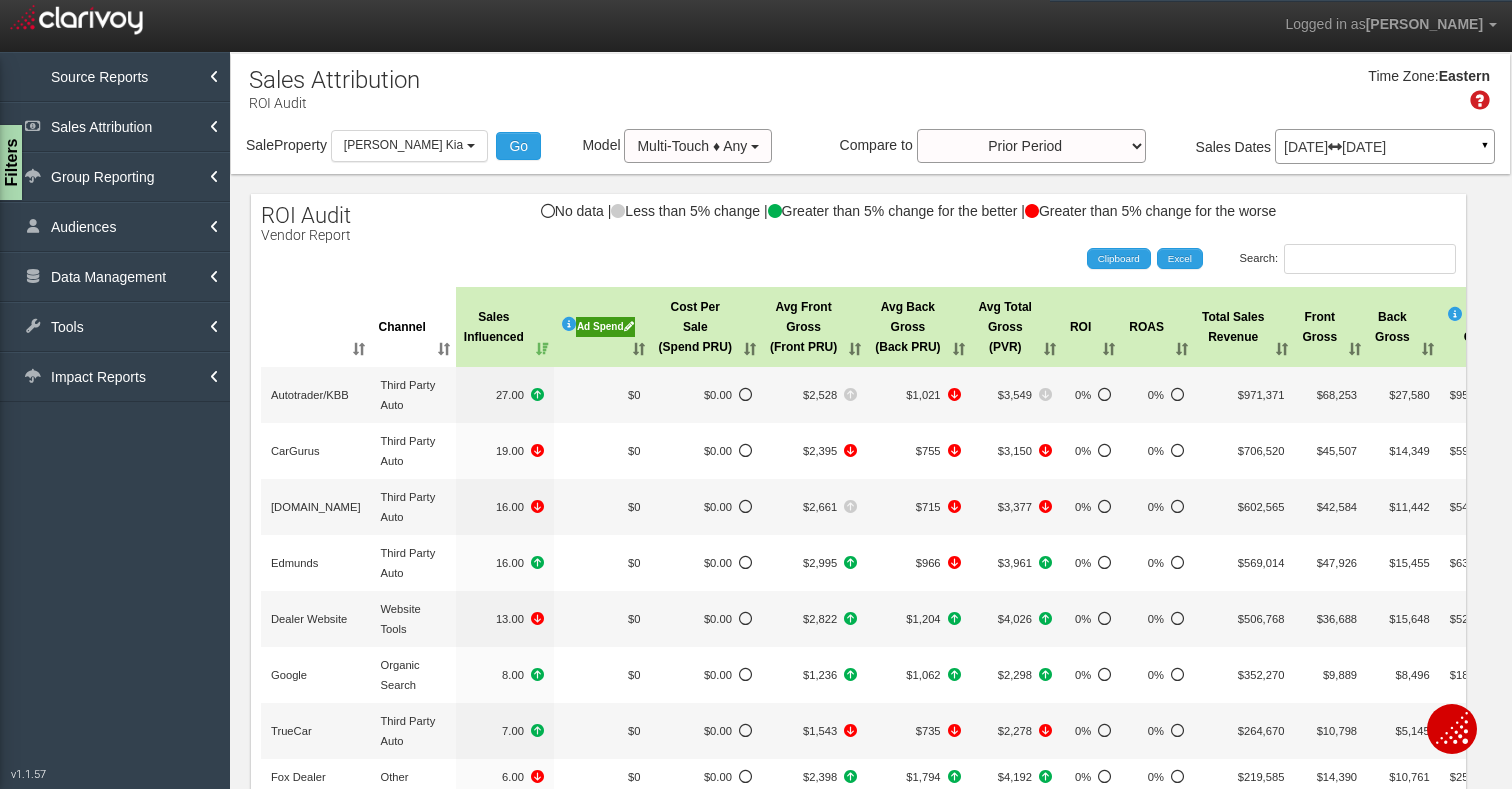 click on "Sales  Influenced" at bounding box center [505, 327] 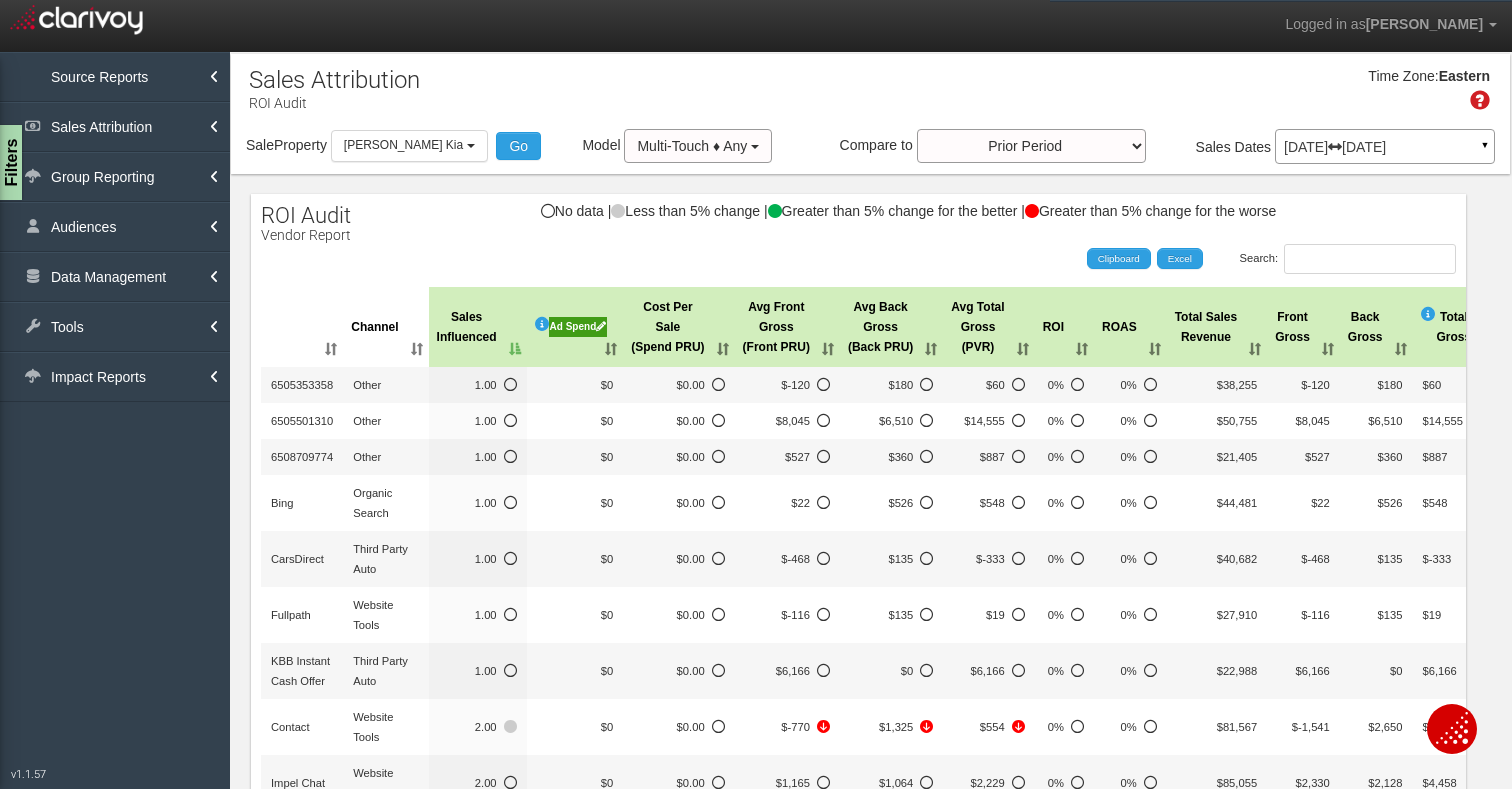 click on "Sales  Influenced" at bounding box center (478, 327) 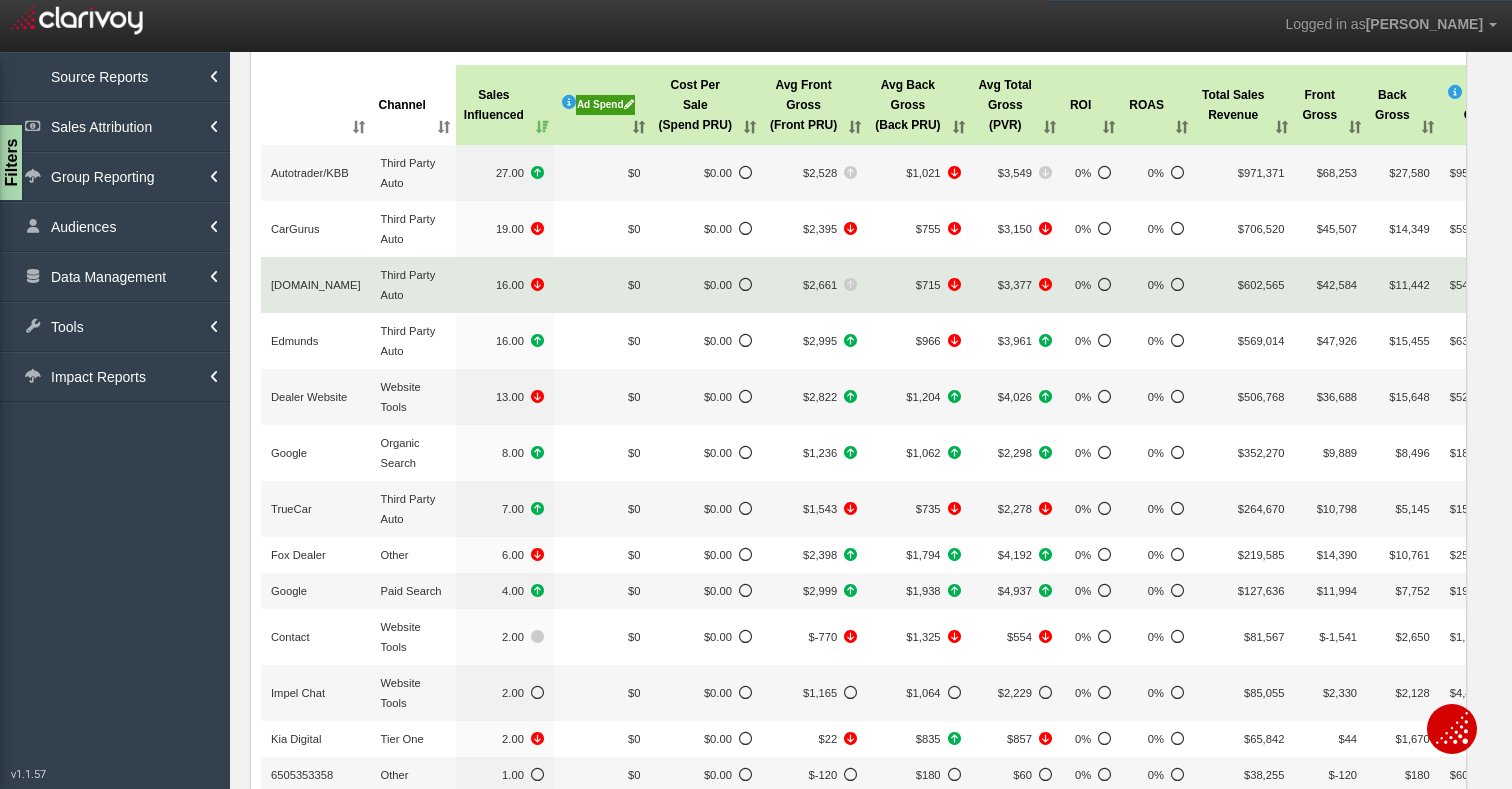 scroll, scrollTop: 232, scrollLeft: 0, axis: vertical 